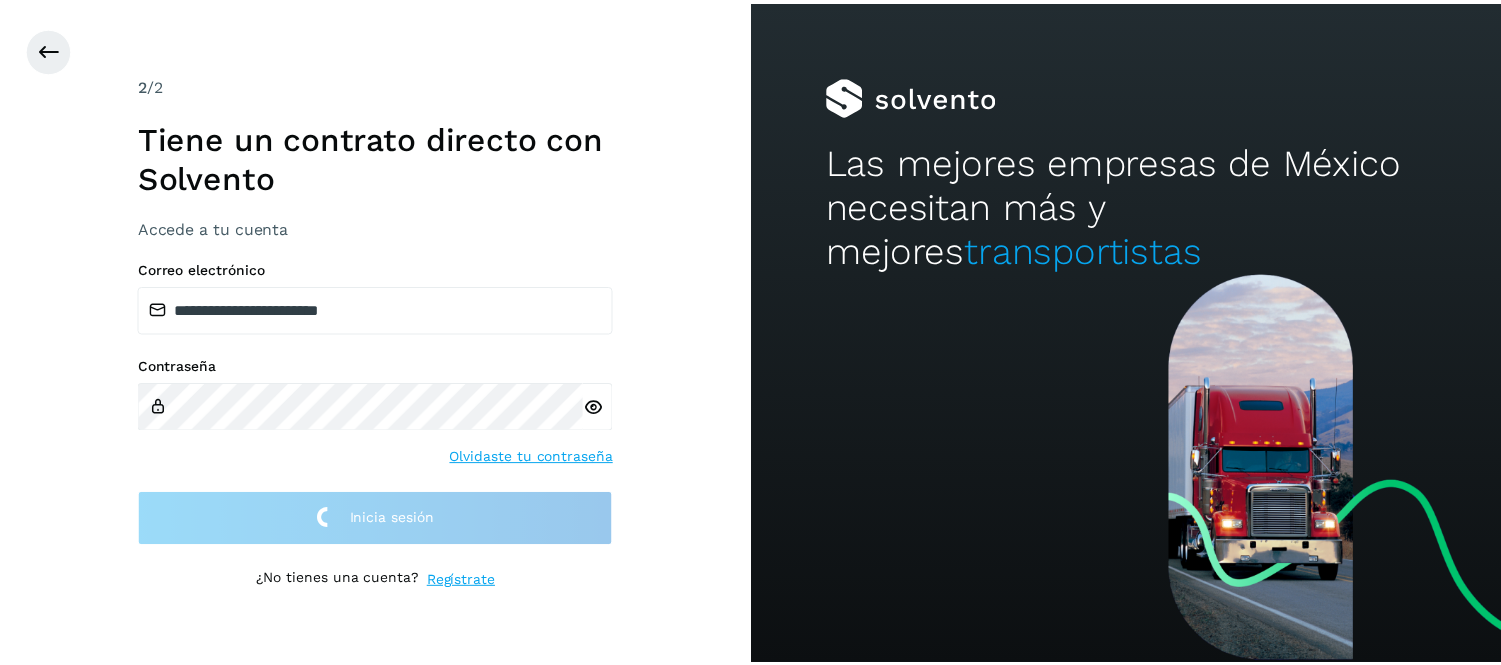 scroll, scrollTop: 0, scrollLeft: 0, axis: both 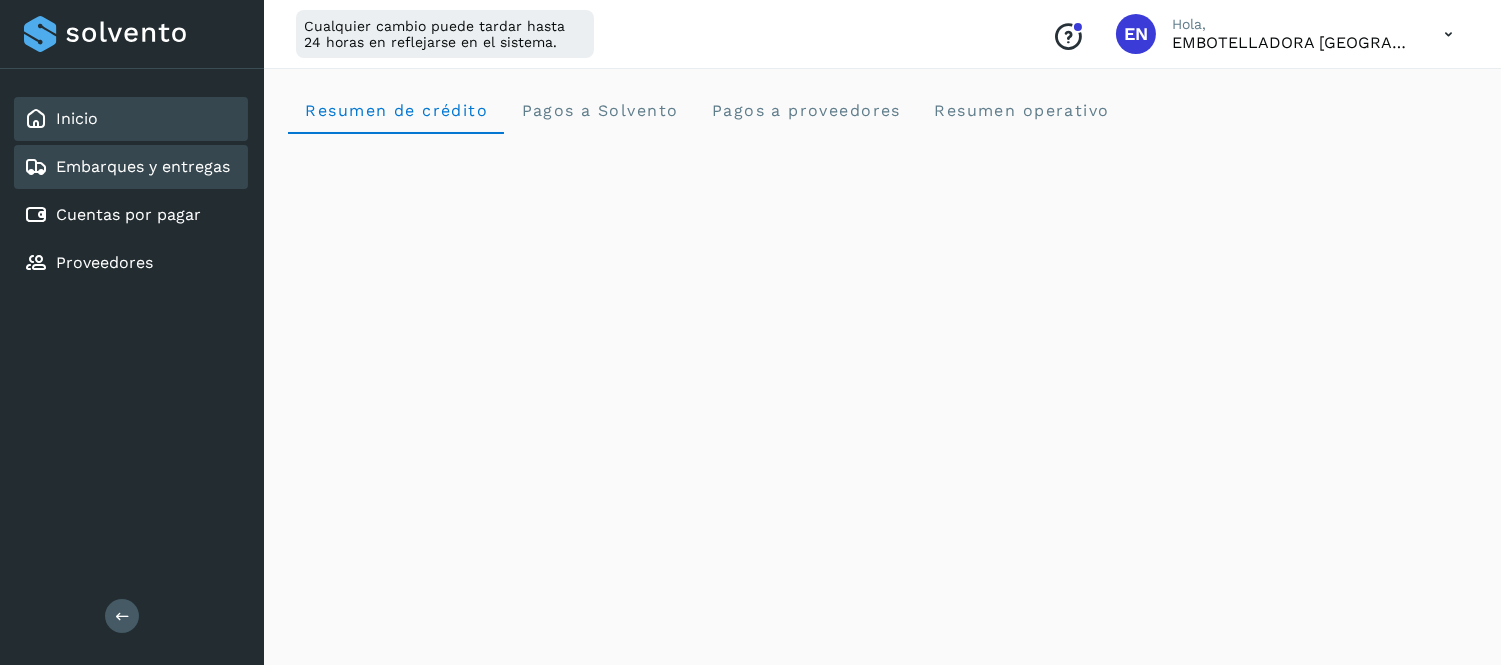 click on "Embarques y entregas" at bounding box center (143, 166) 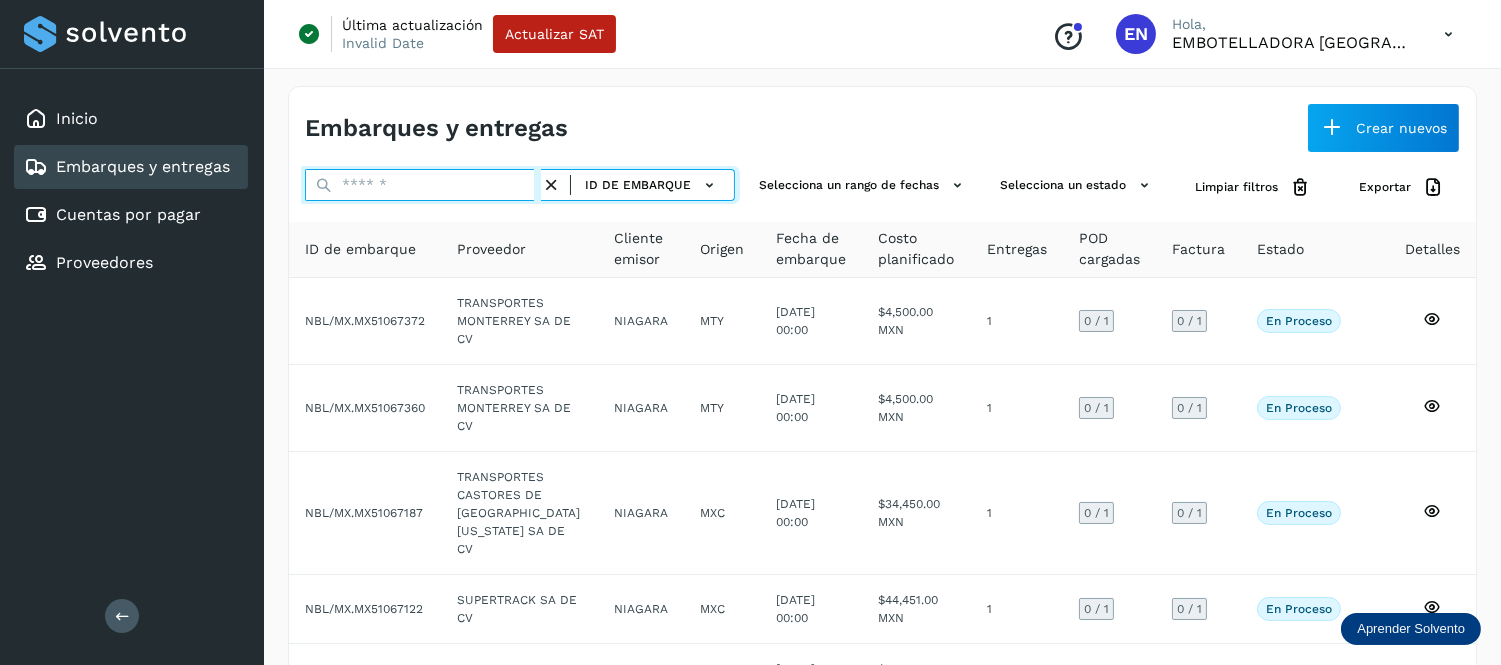 click at bounding box center [423, 185] 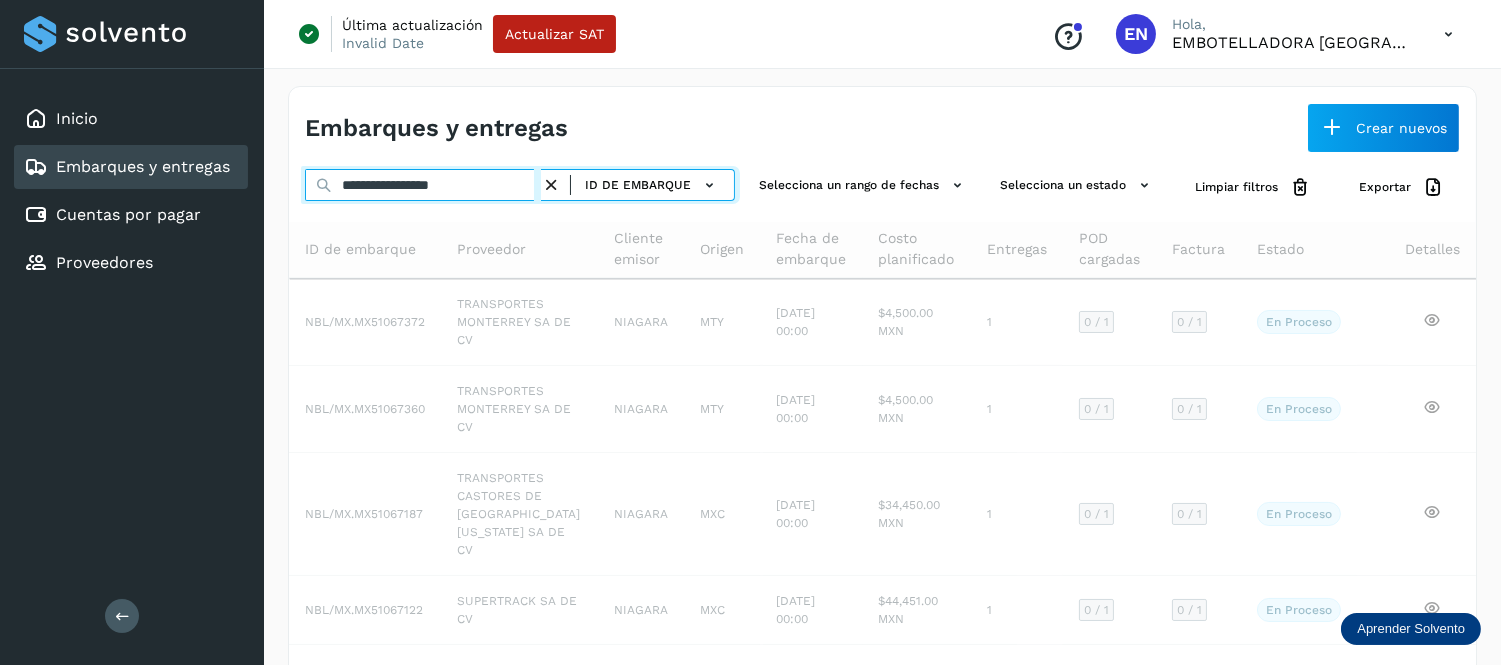 paste on "**********" 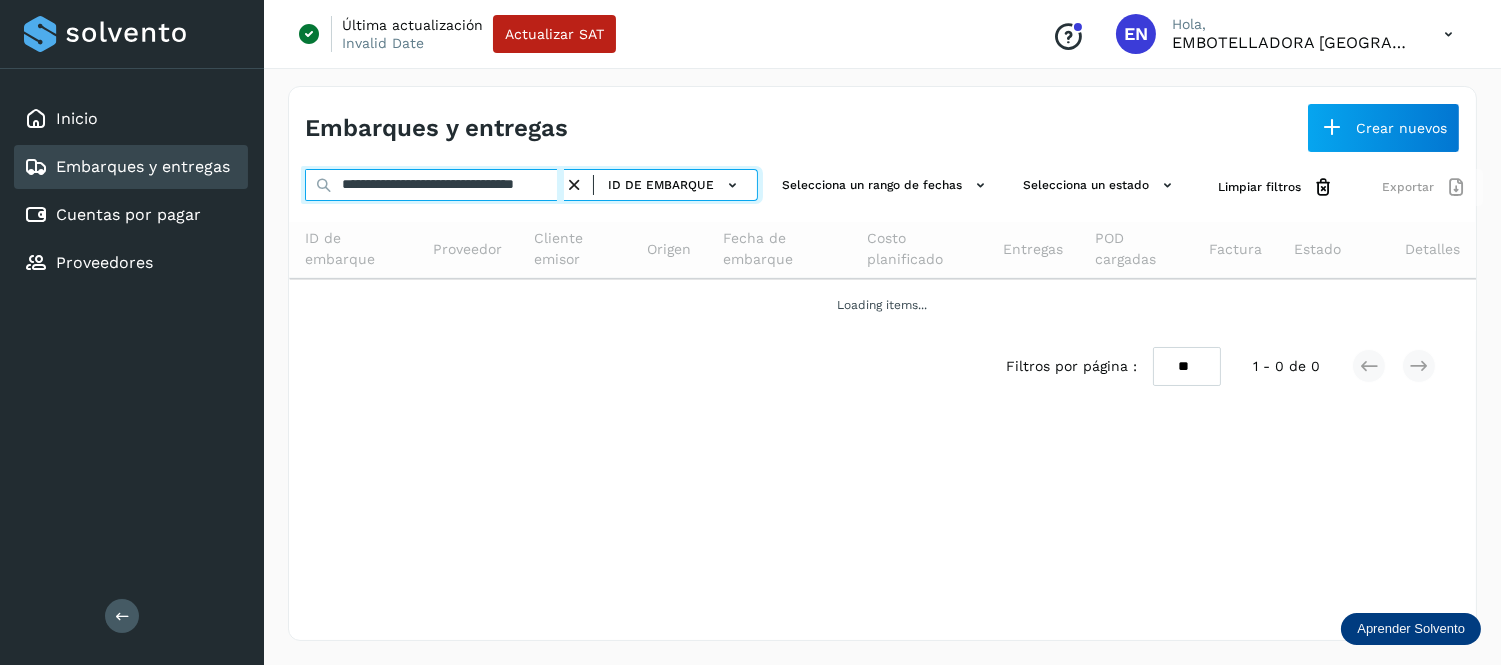 scroll, scrollTop: 0, scrollLeft: 65, axis: horizontal 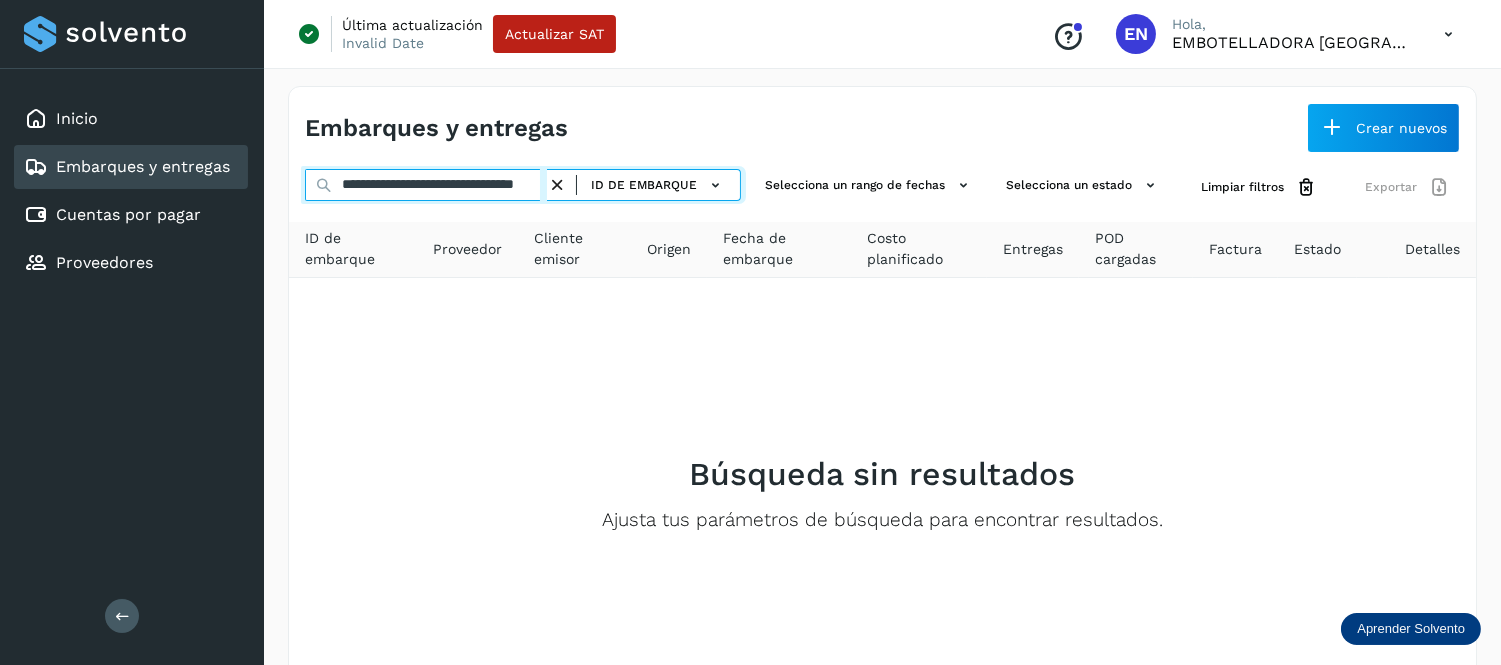 type on "**********" 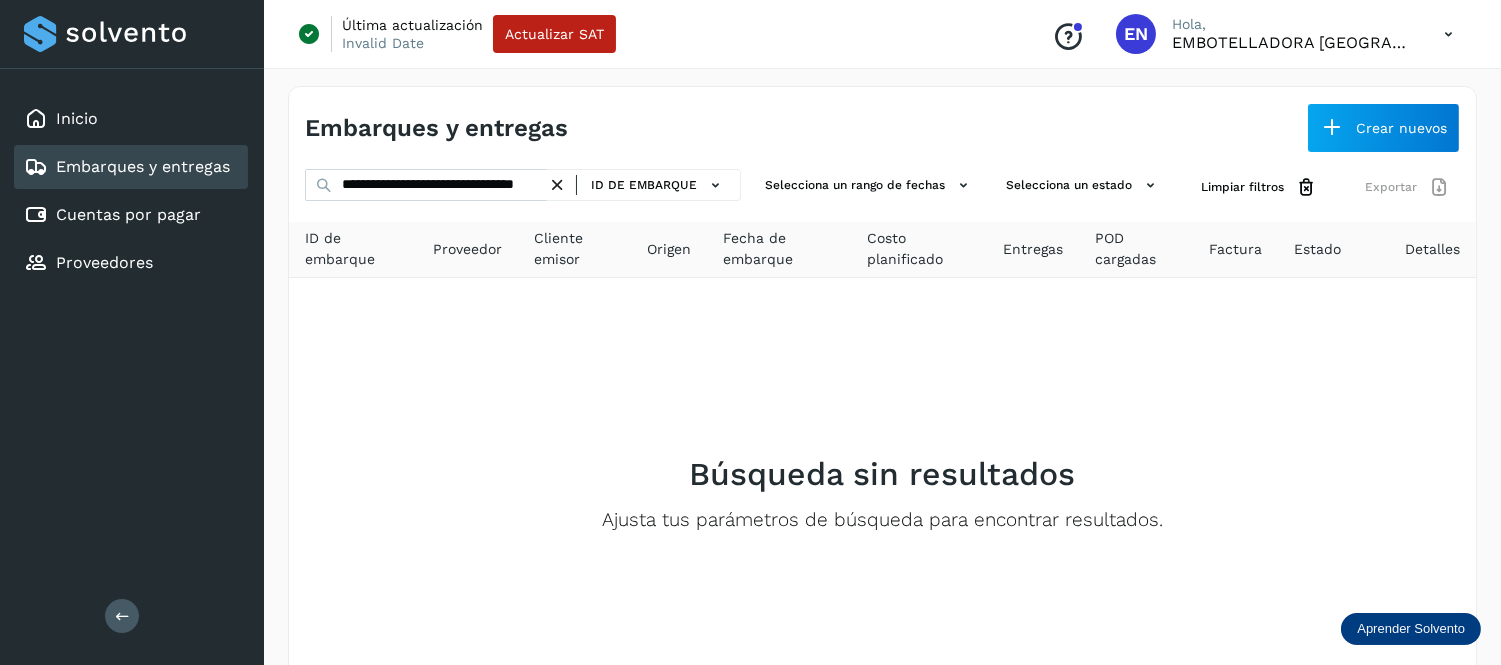 scroll, scrollTop: 0, scrollLeft: 0, axis: both 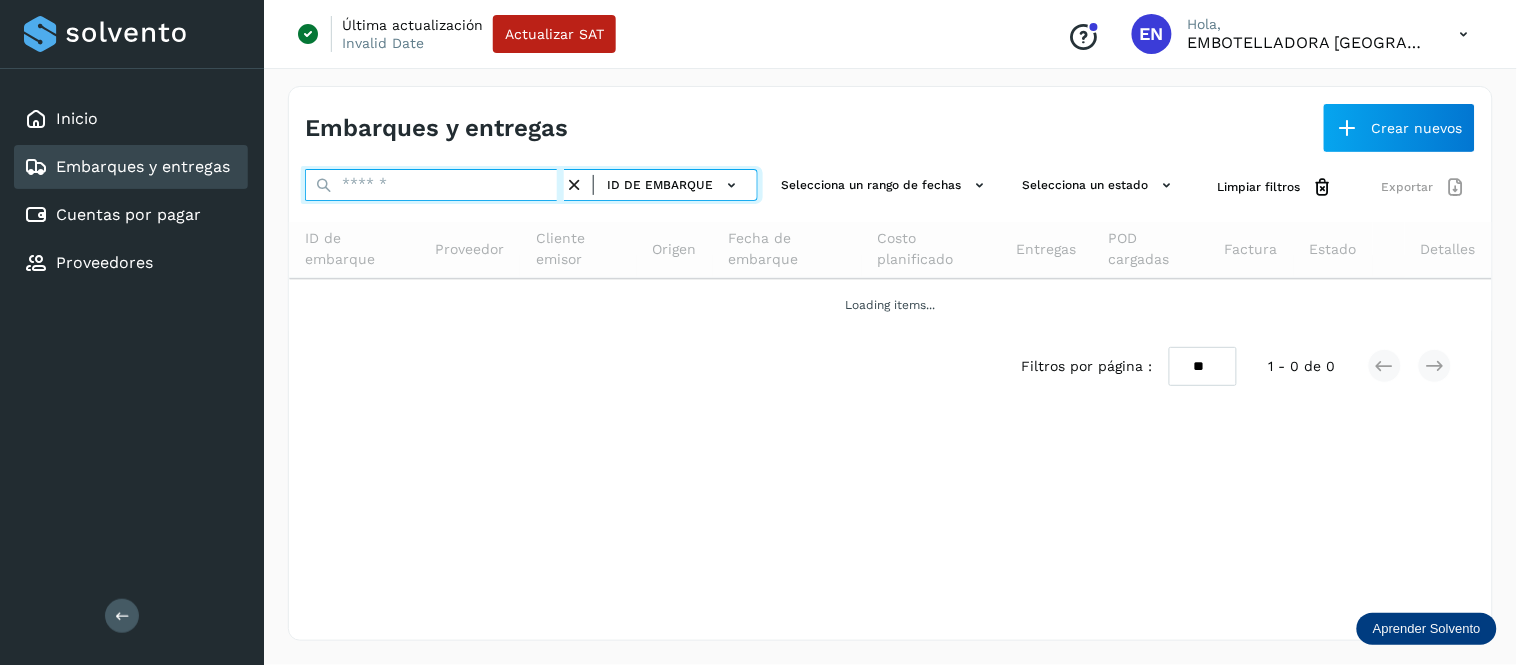 click at bounding box center [434, 185] 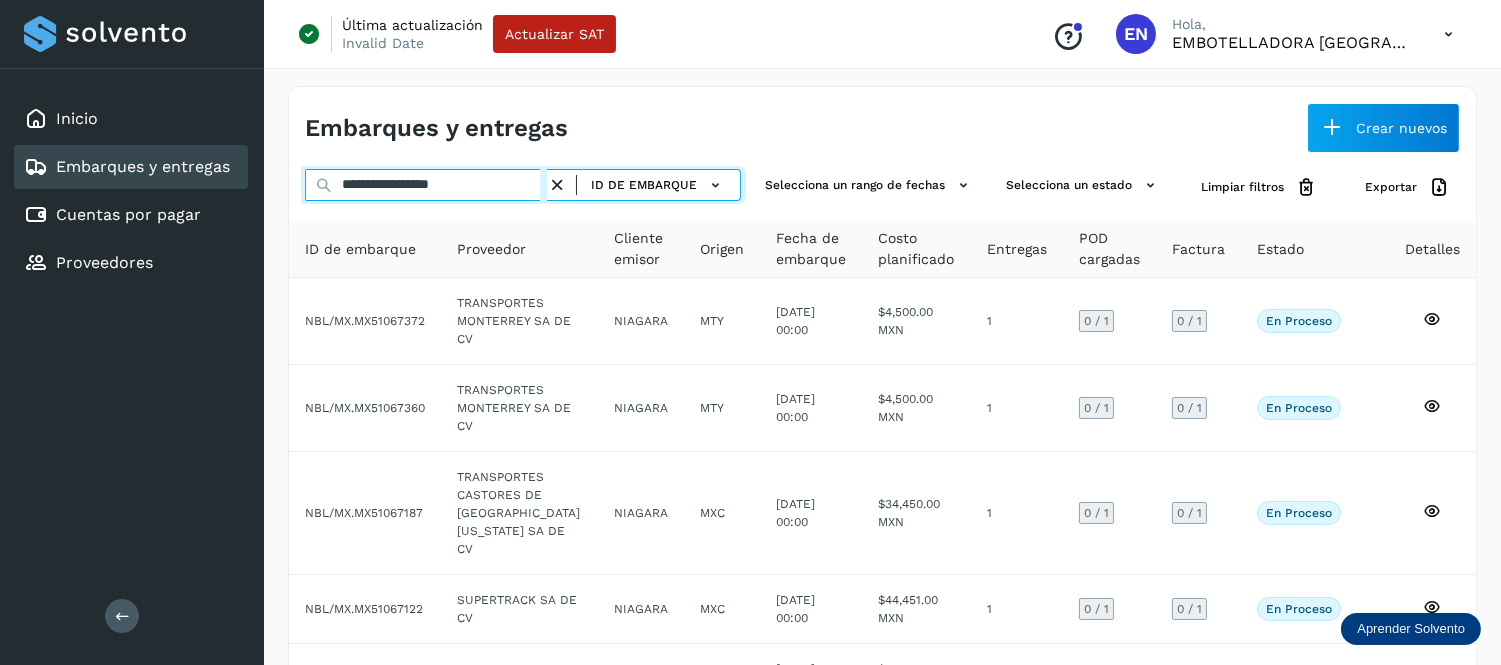 drag, startPoint x: 387, startPoint y: 217, endPoint x: 276, endPoint y: 215, distance: 111.01801 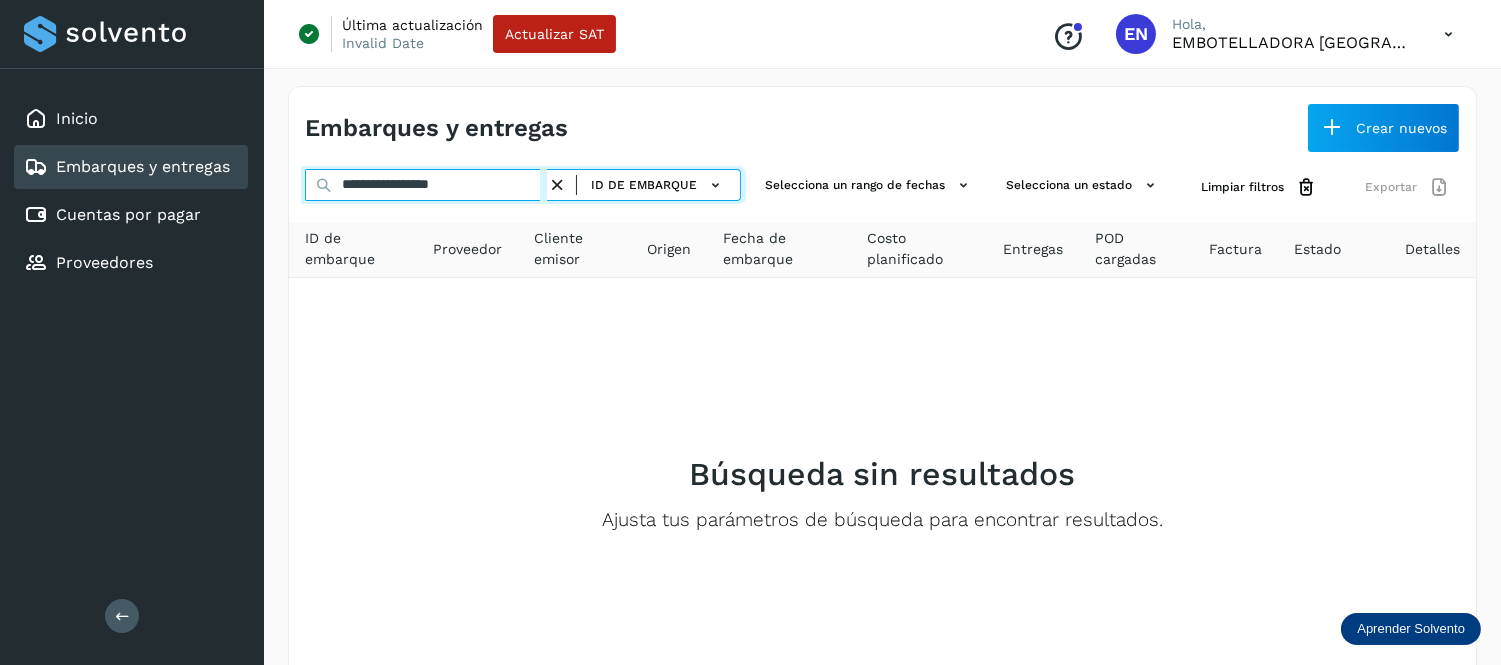 type on "**********" 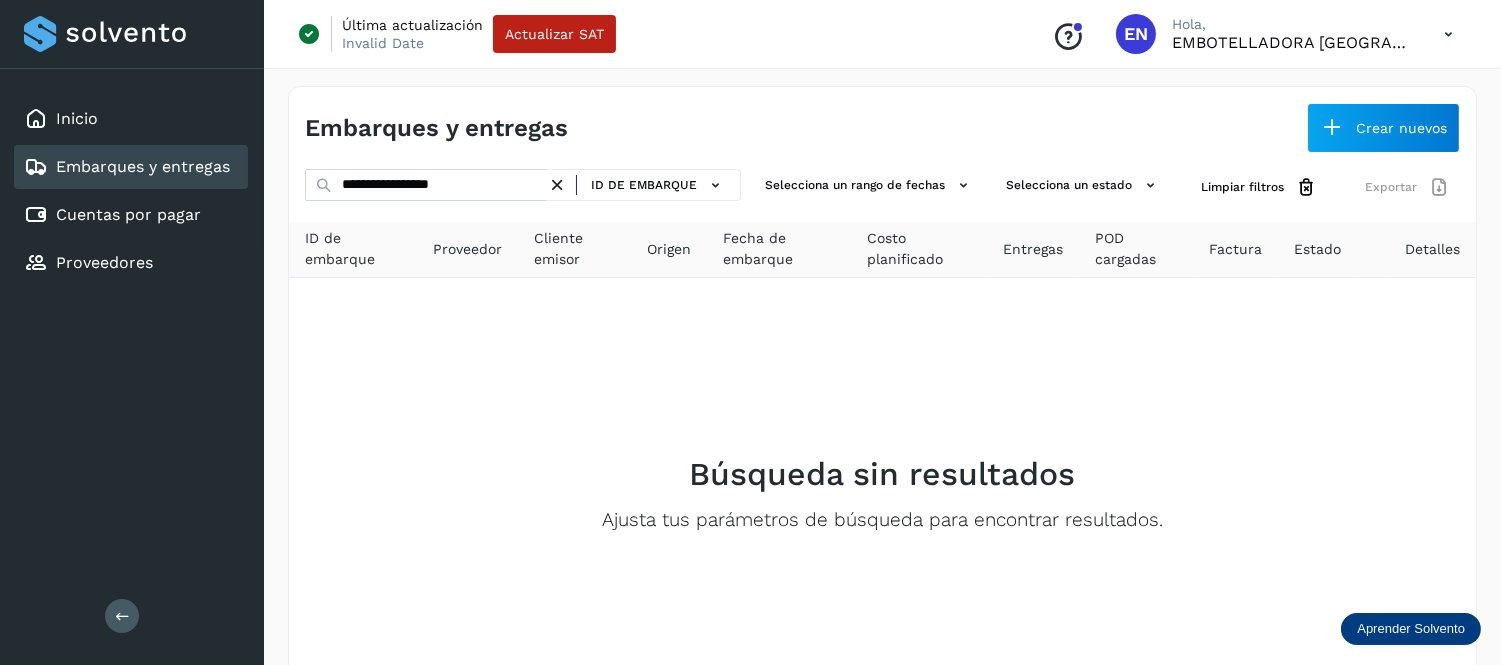 click at bounding box center [557, 185] 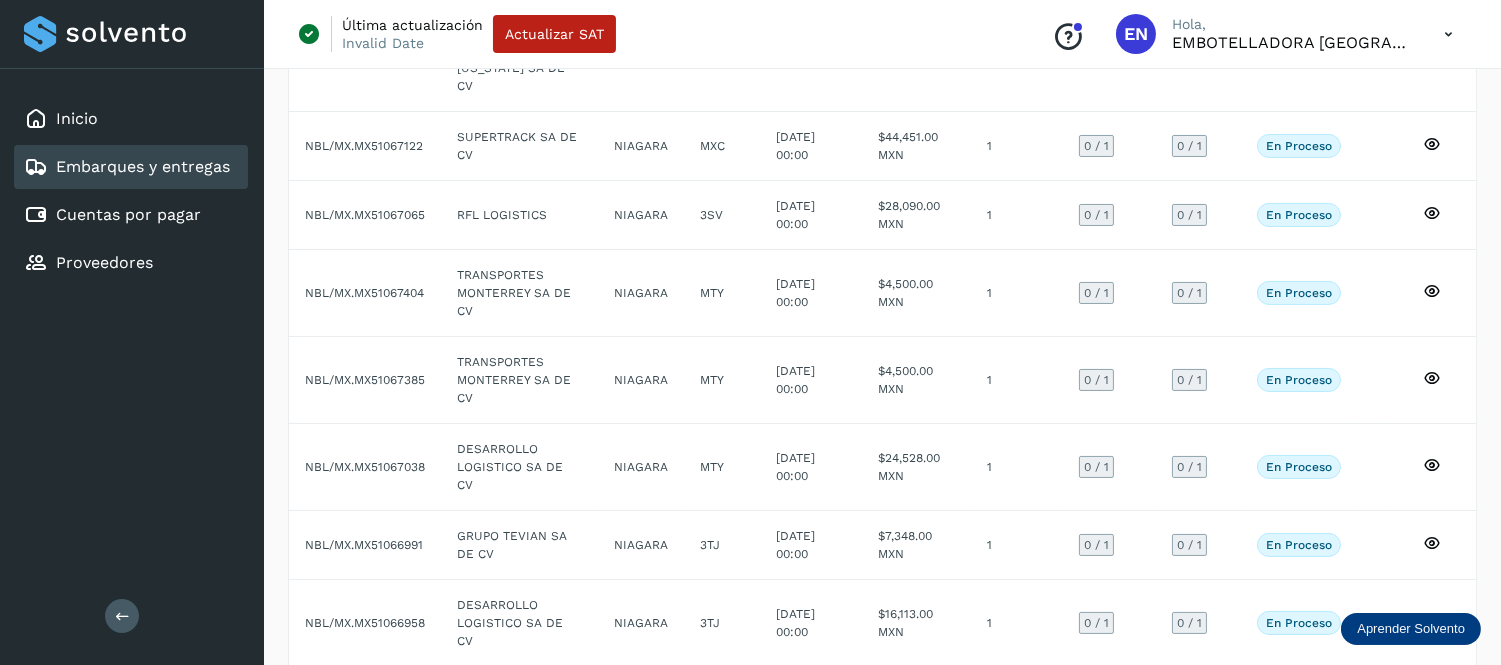 scroll, scrollTop: 0, scrollLeft: 0, axis: both 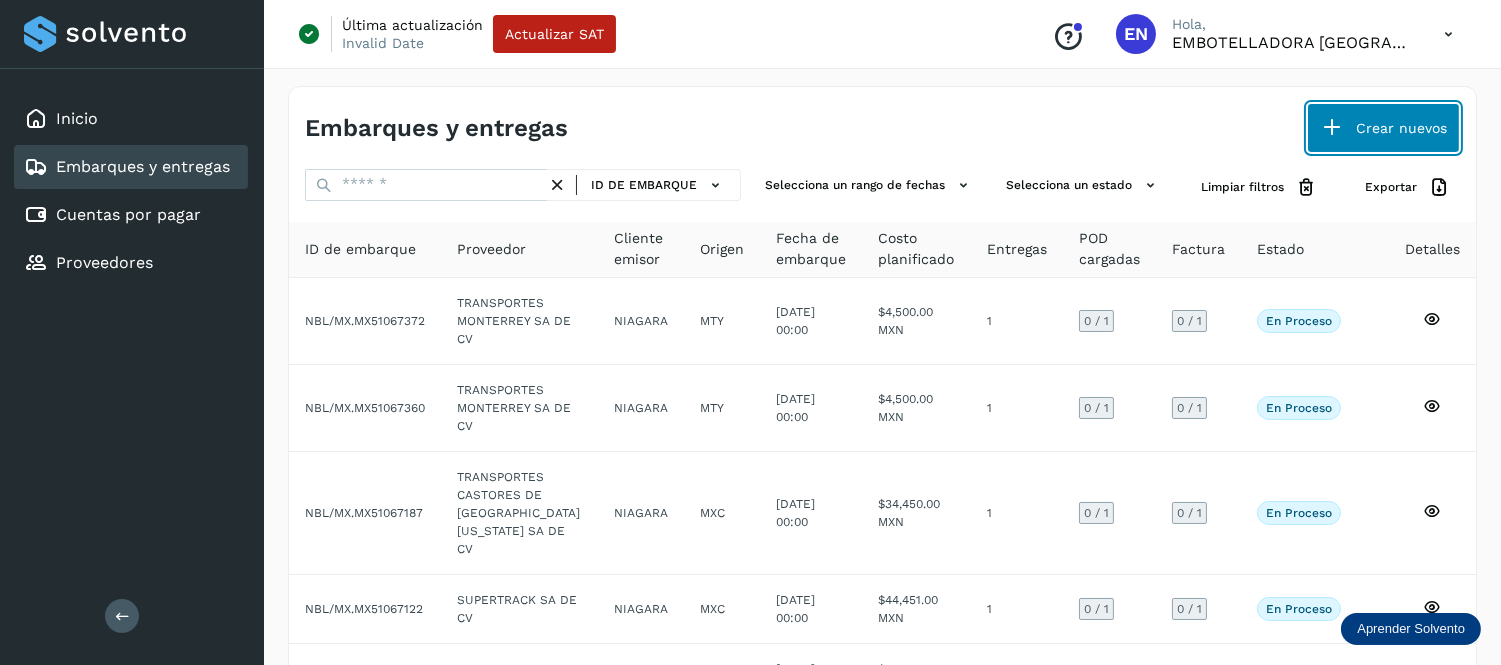 click on "Crear nuevos" at bounding box center (1383, 128) 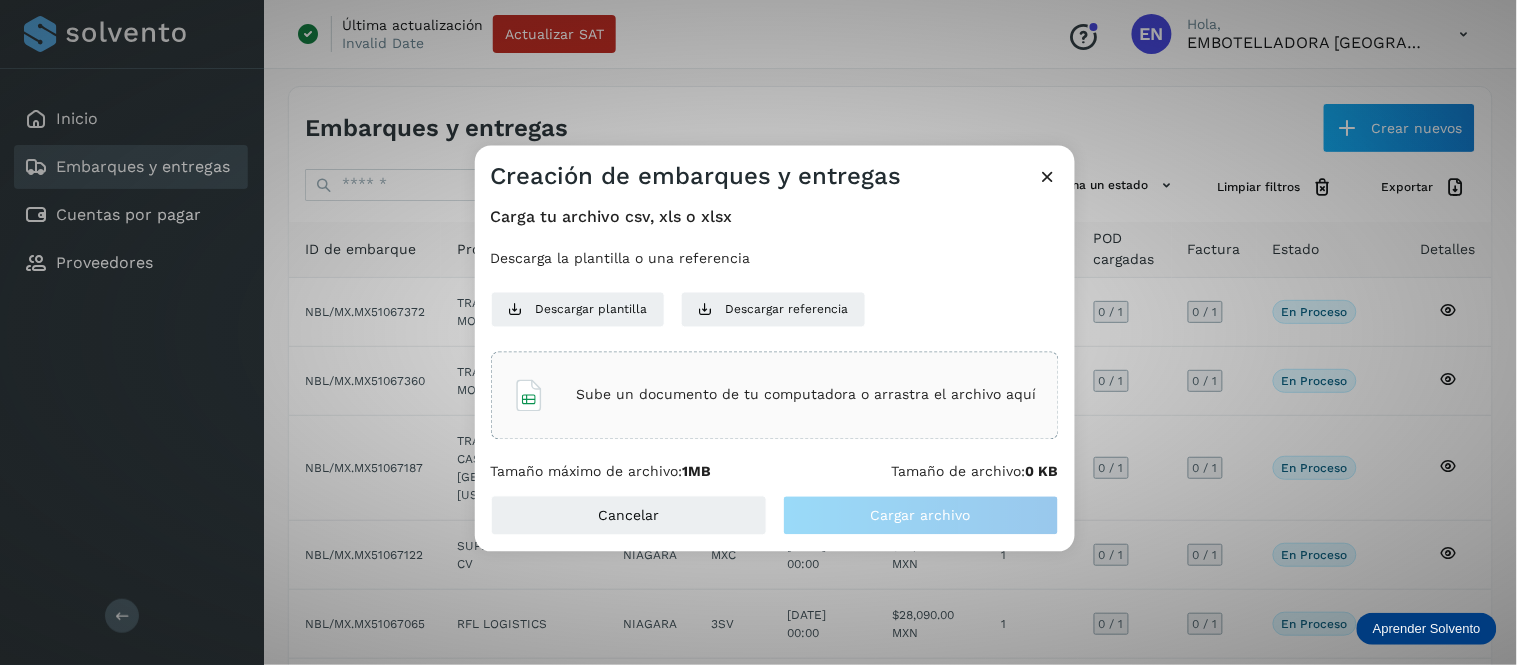 click on "Sube un documento de tu computadora o arrastra el archivo aquí" at bounding box center [807, 395] 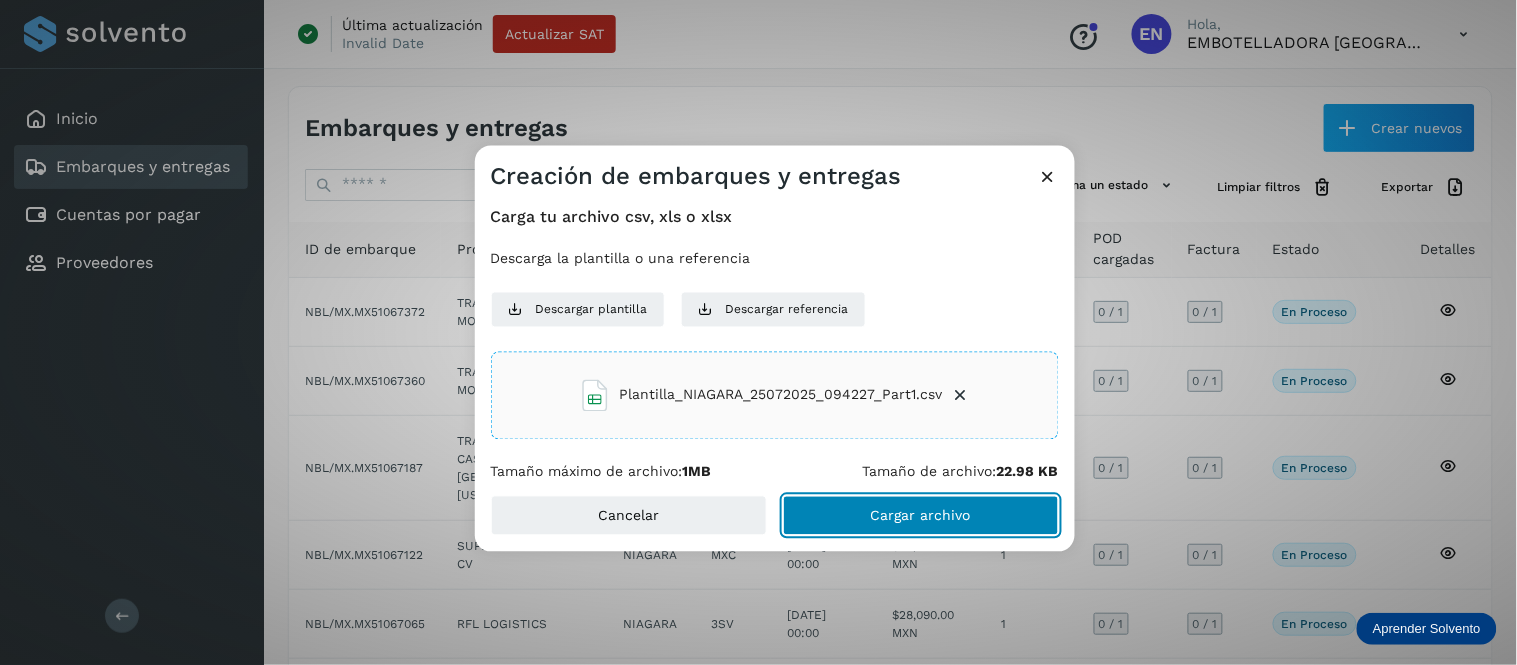 click on "Cargar archivo" 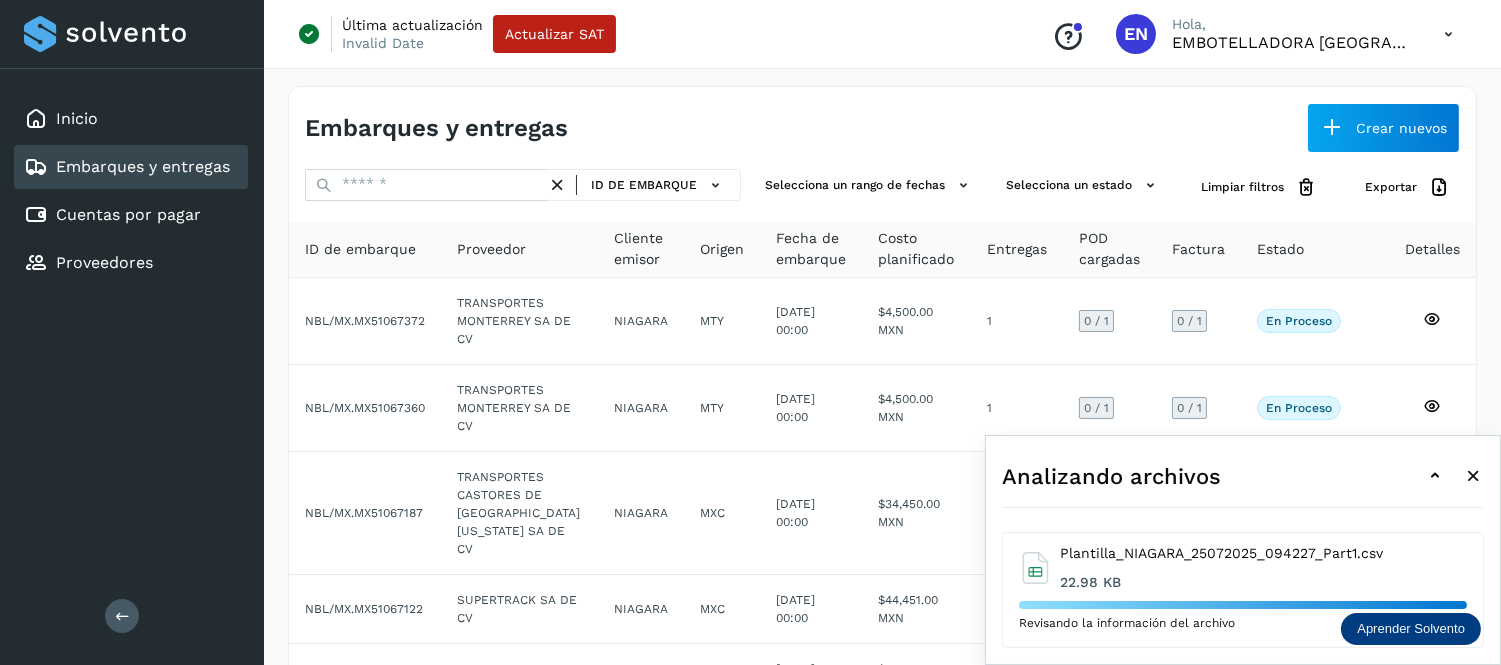 click at bounding box center (1435, 476) 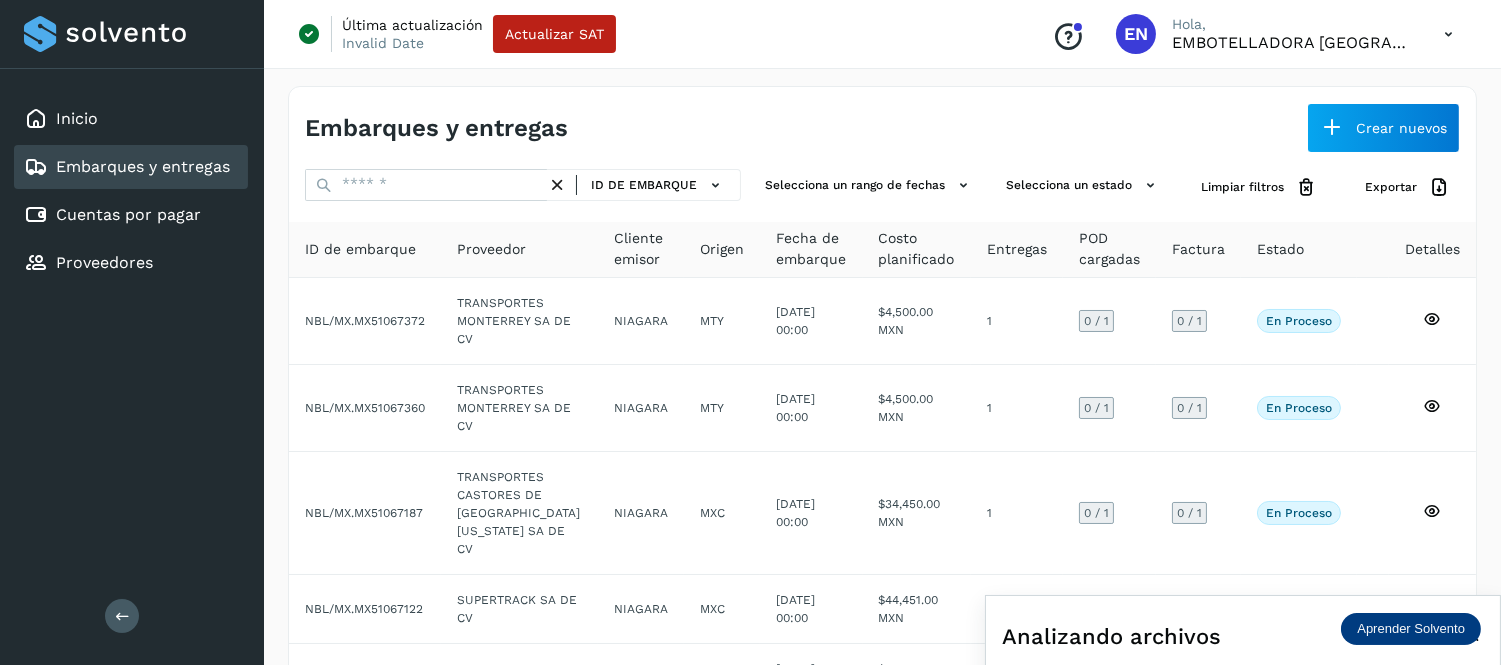click on "Analizando archivos" at bounding box center (1243, 636) 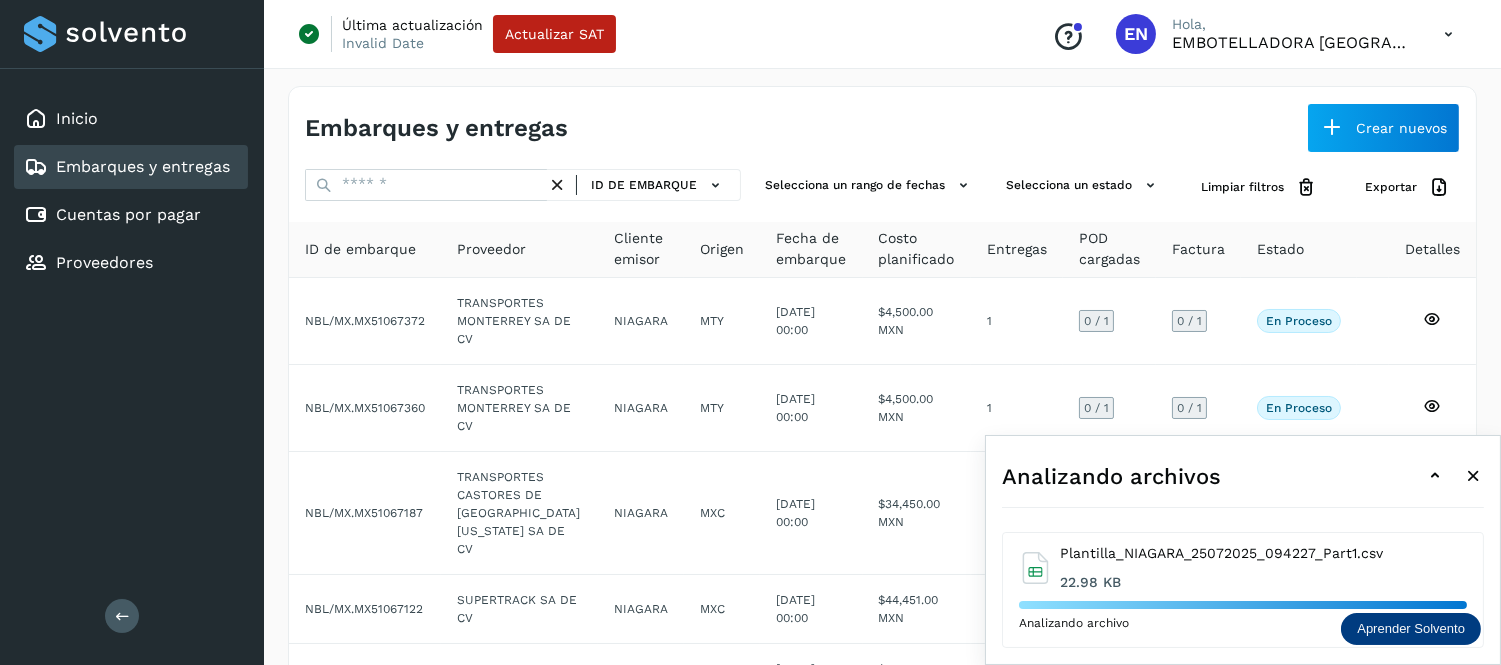click at bounding box center [1435, 476] 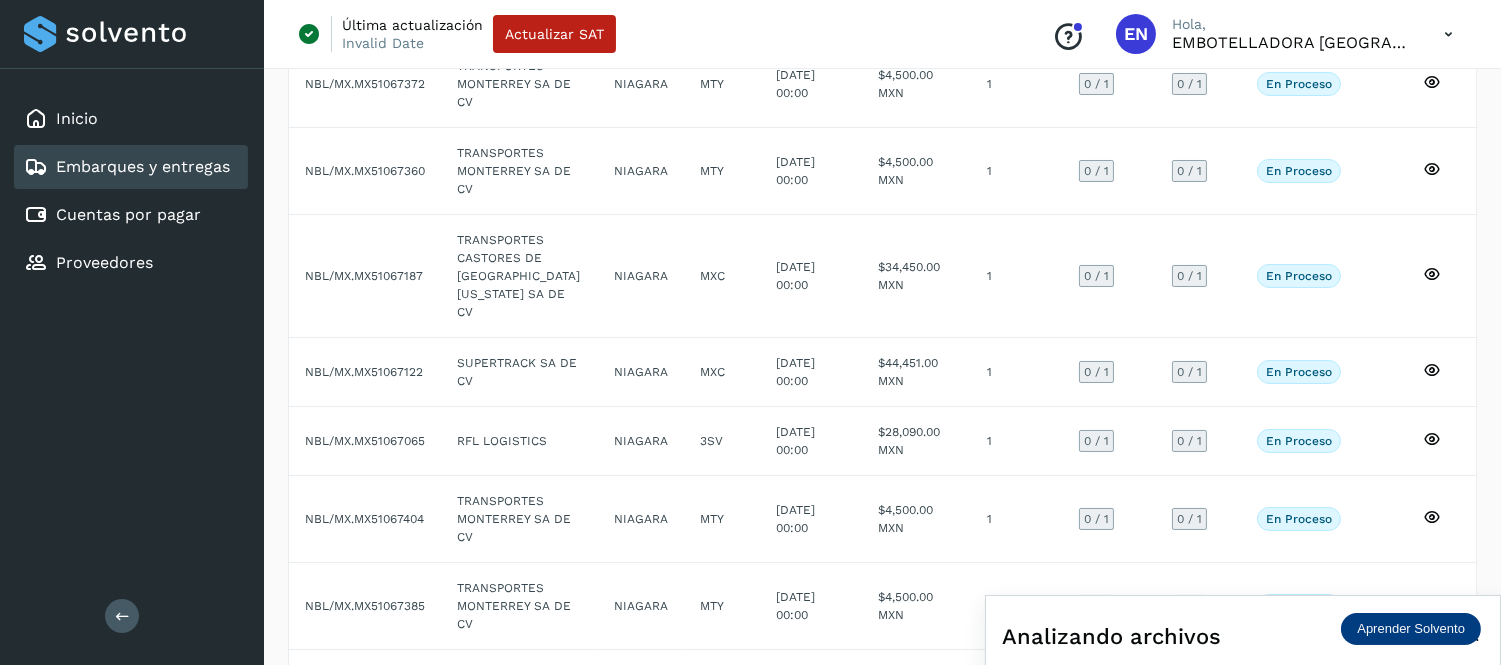 scroll, scrollTop: 0, scrollLeft: 0, axis: both 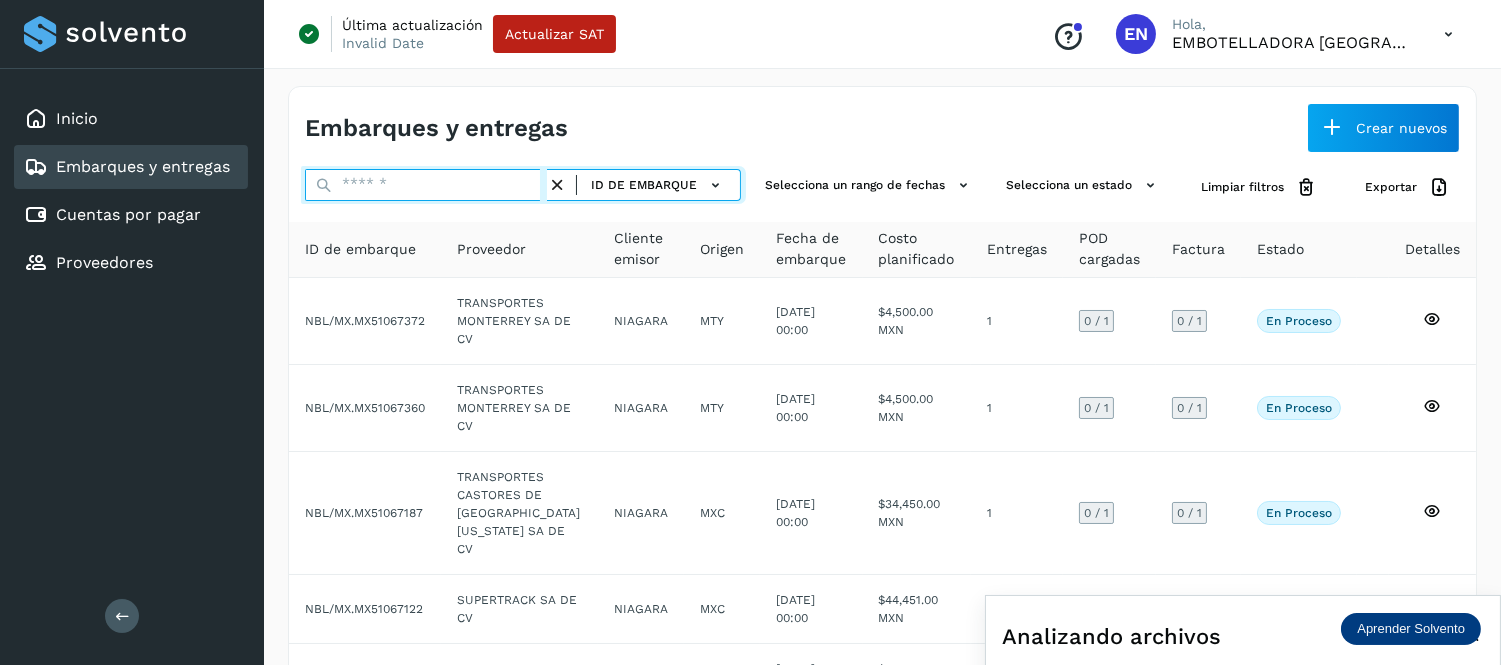 paste on "**********" 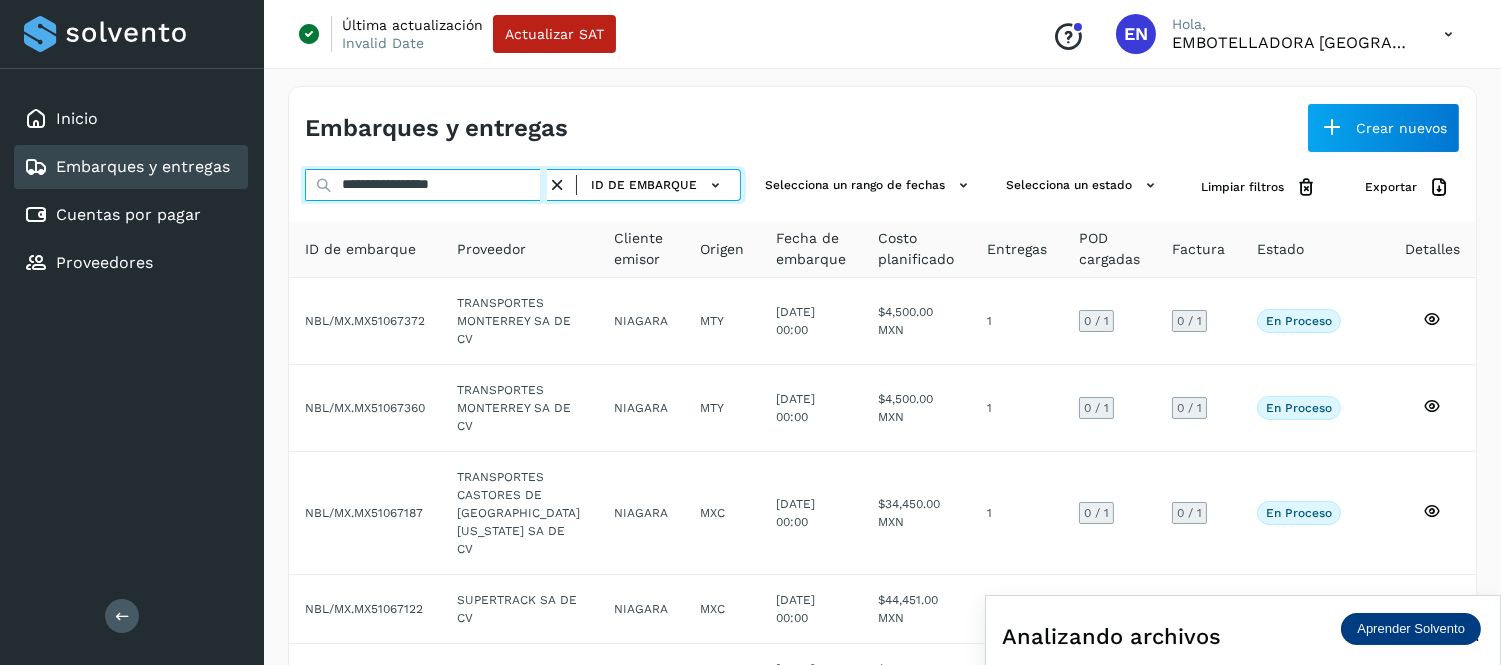 click on "**********" at bounding box center (426, 185) 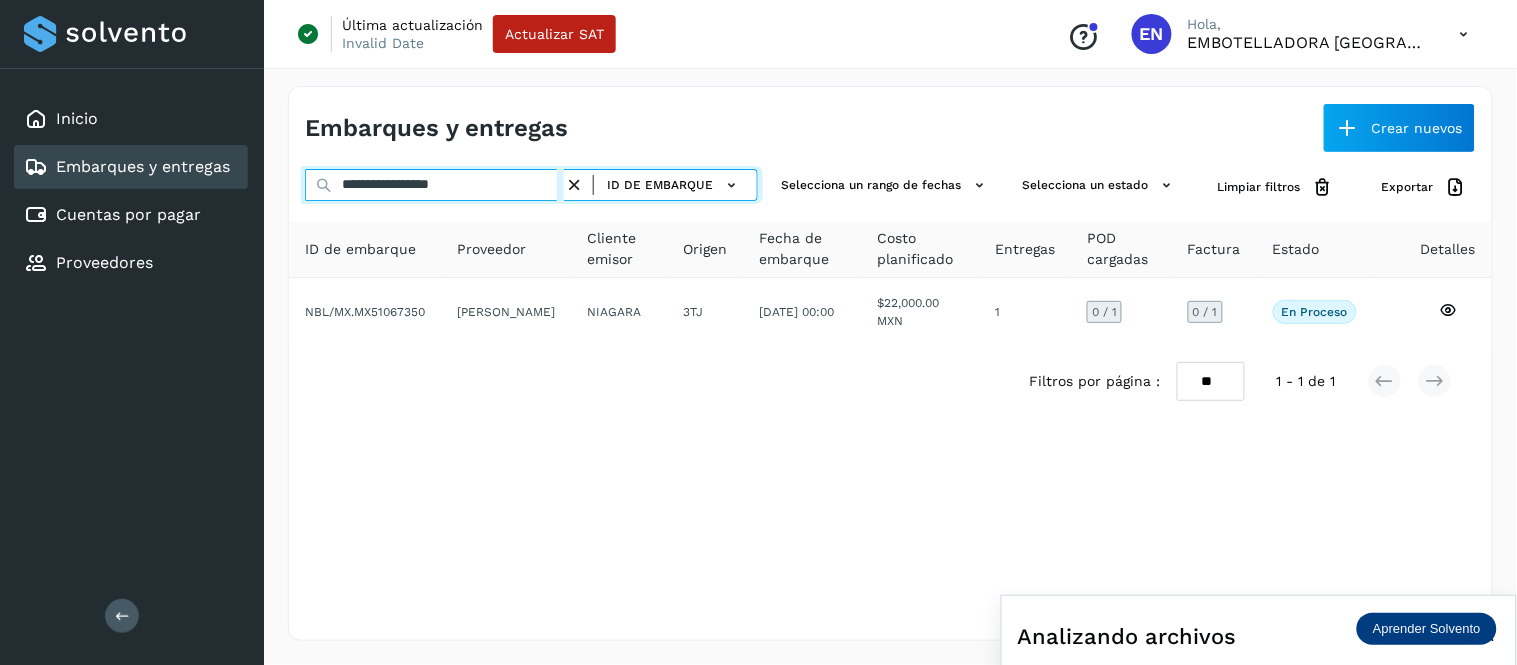 drag, startPoint x: 490, startPoint y: 186, endPoint x: 254, endPoint y: 223, distance: 238.88281 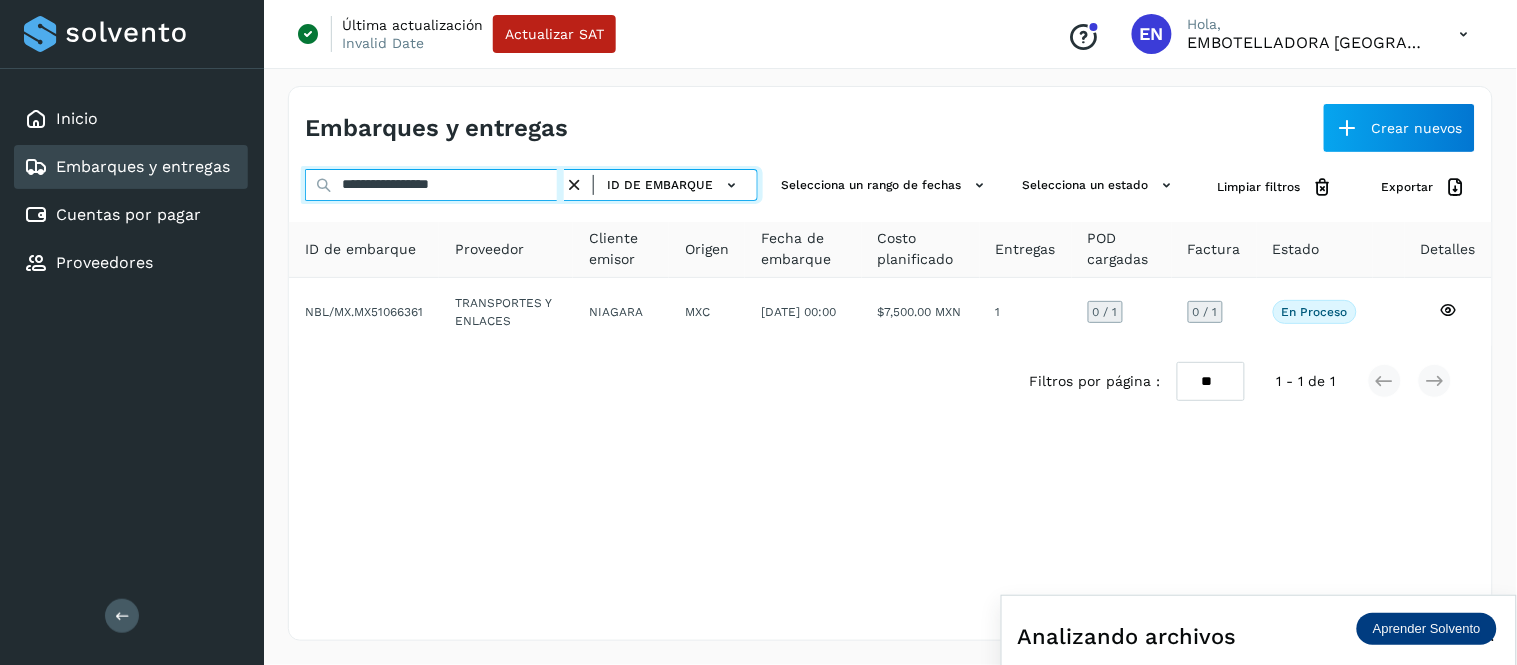 drag, startPoint x: 495, startPoint y: 181, endPoint x: 252, endPoint y: 181, distance: 243 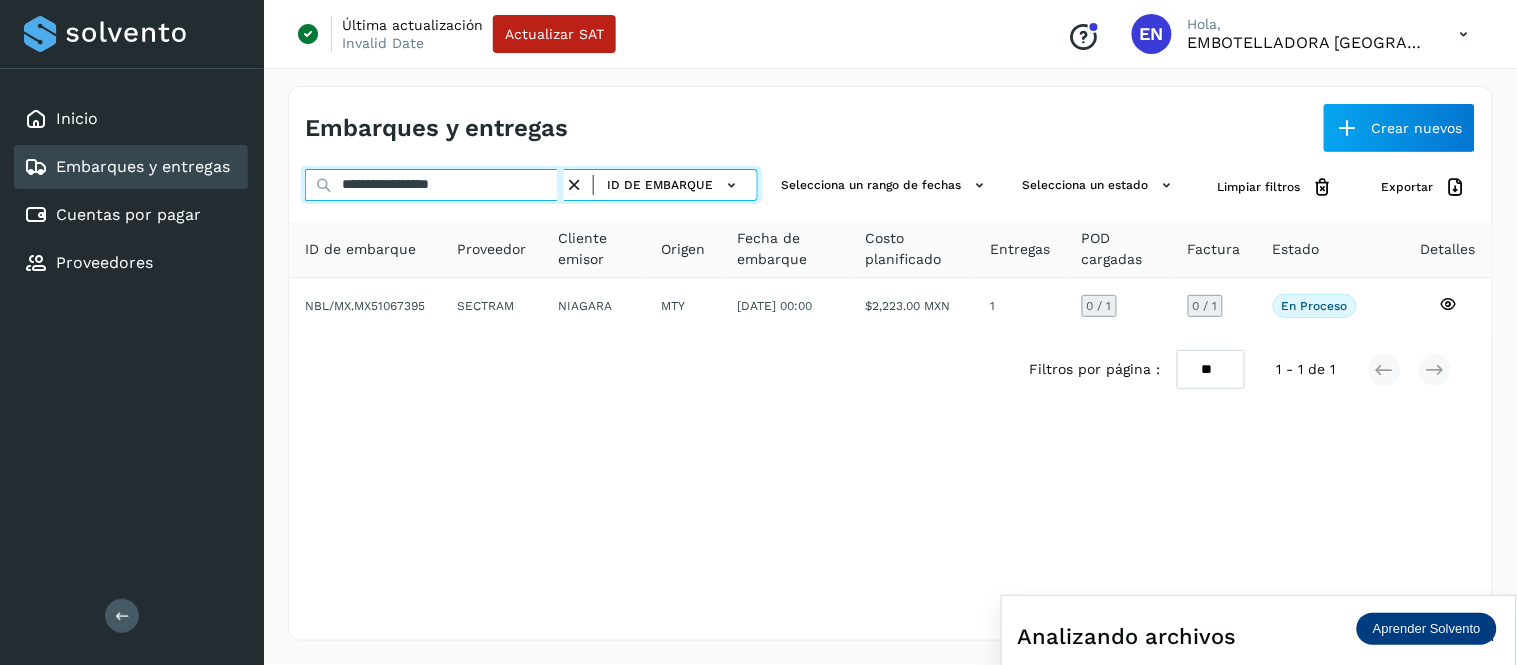 type on "**********" 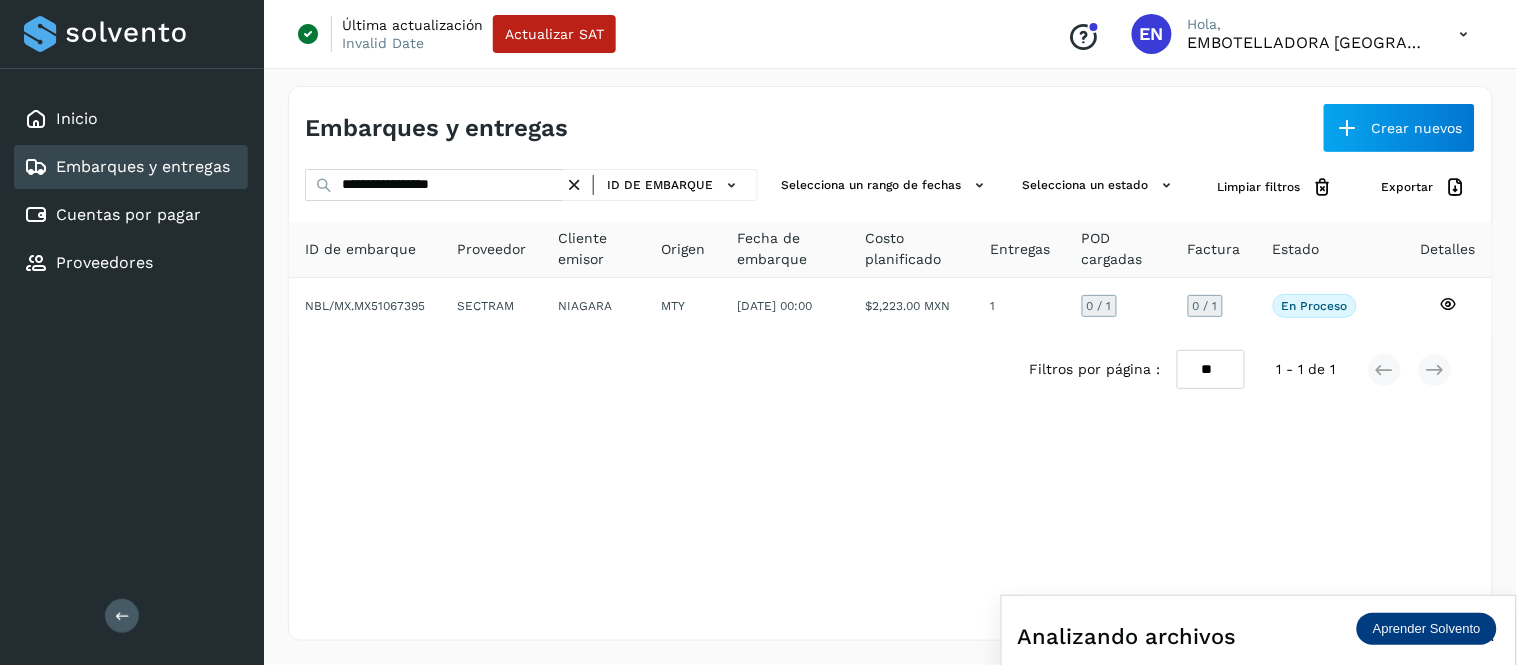 click at bounding box center [574, 185] 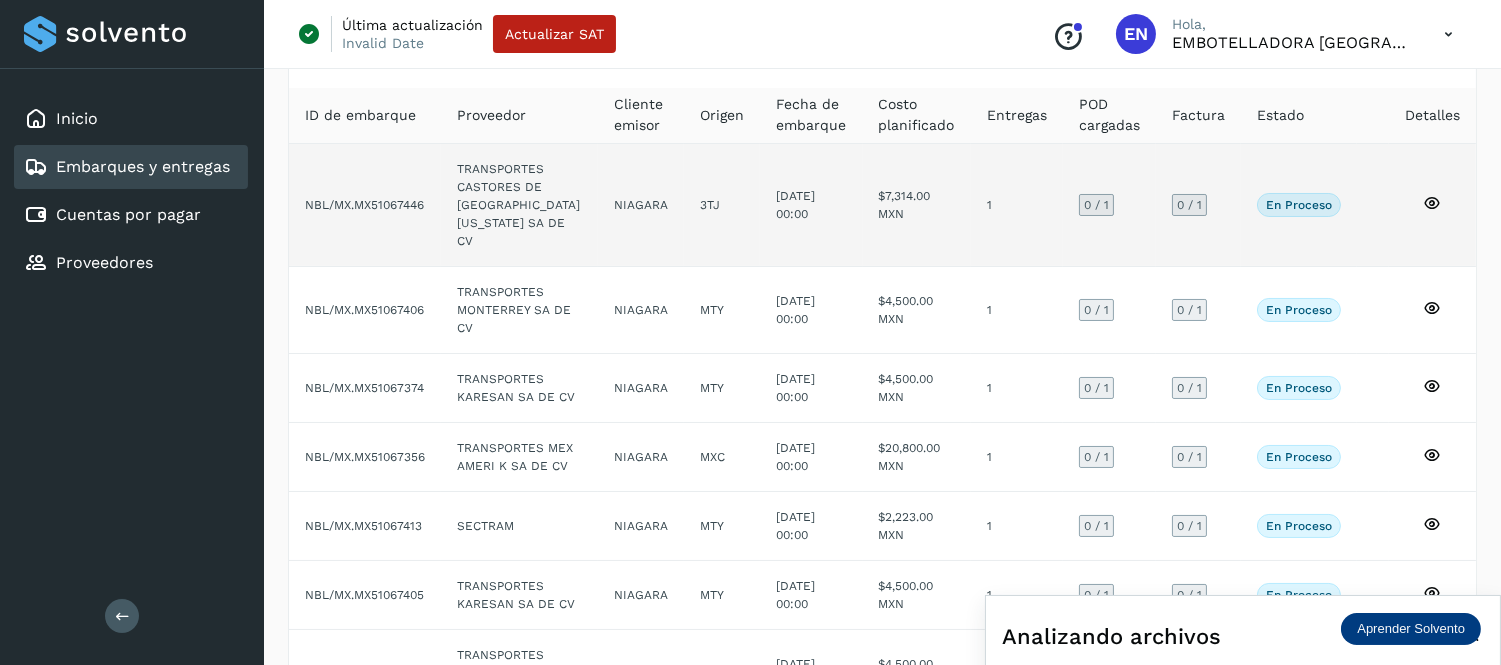 scroll, scrollTop: 0, scrollLeft: 0, axis: both 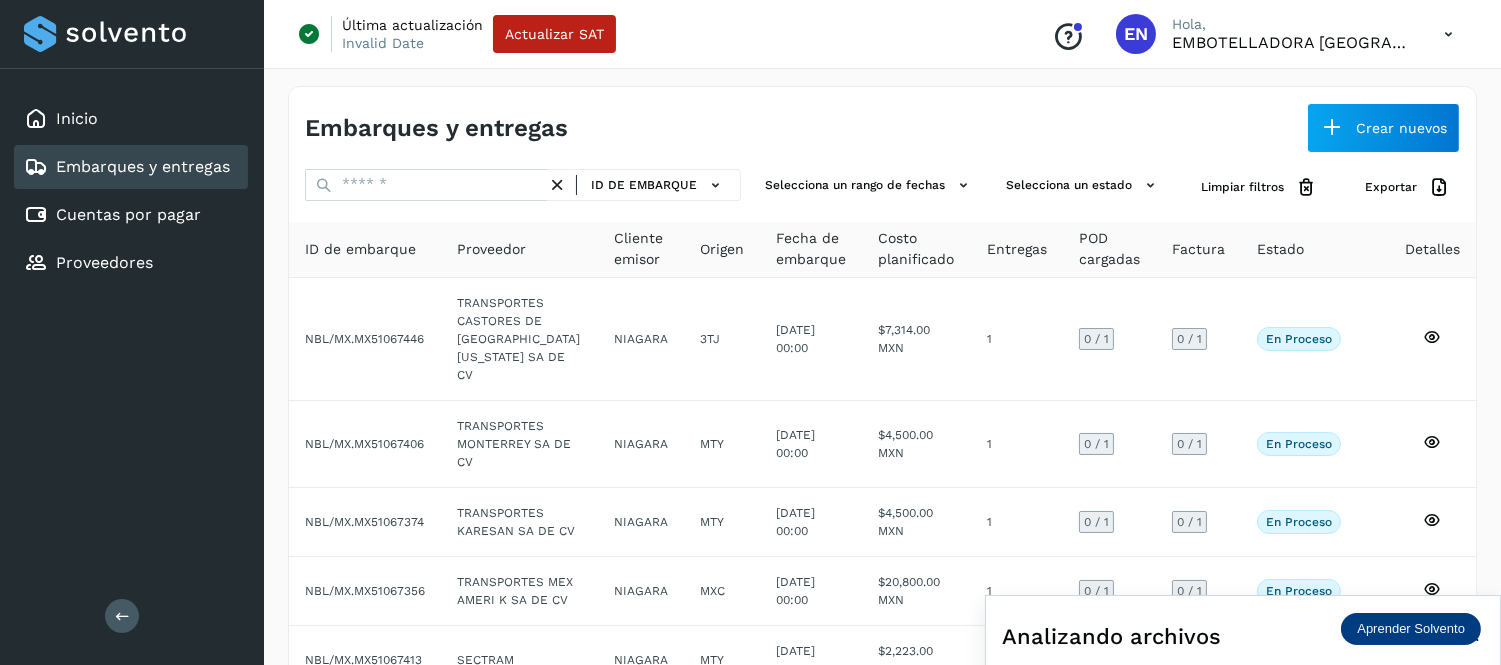 click at bounding box center [1448, 34] 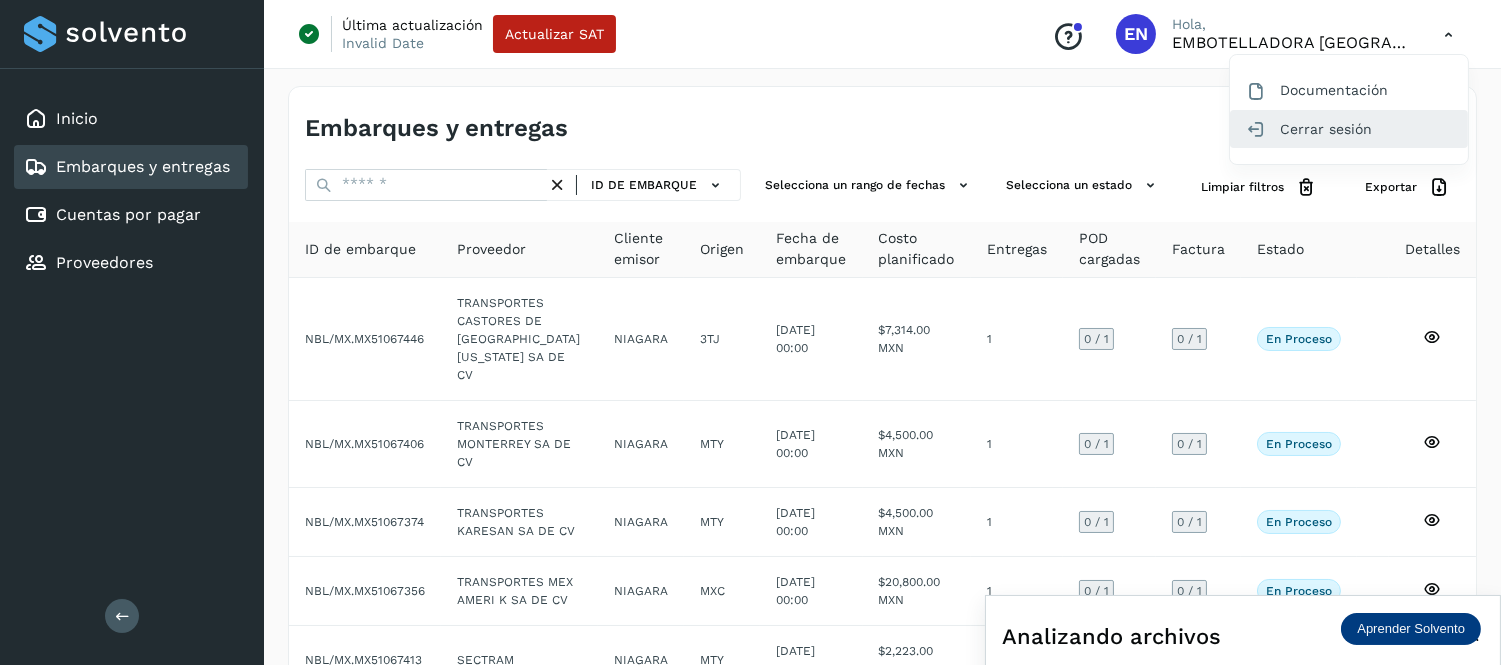 click on "Cerrar sesión" 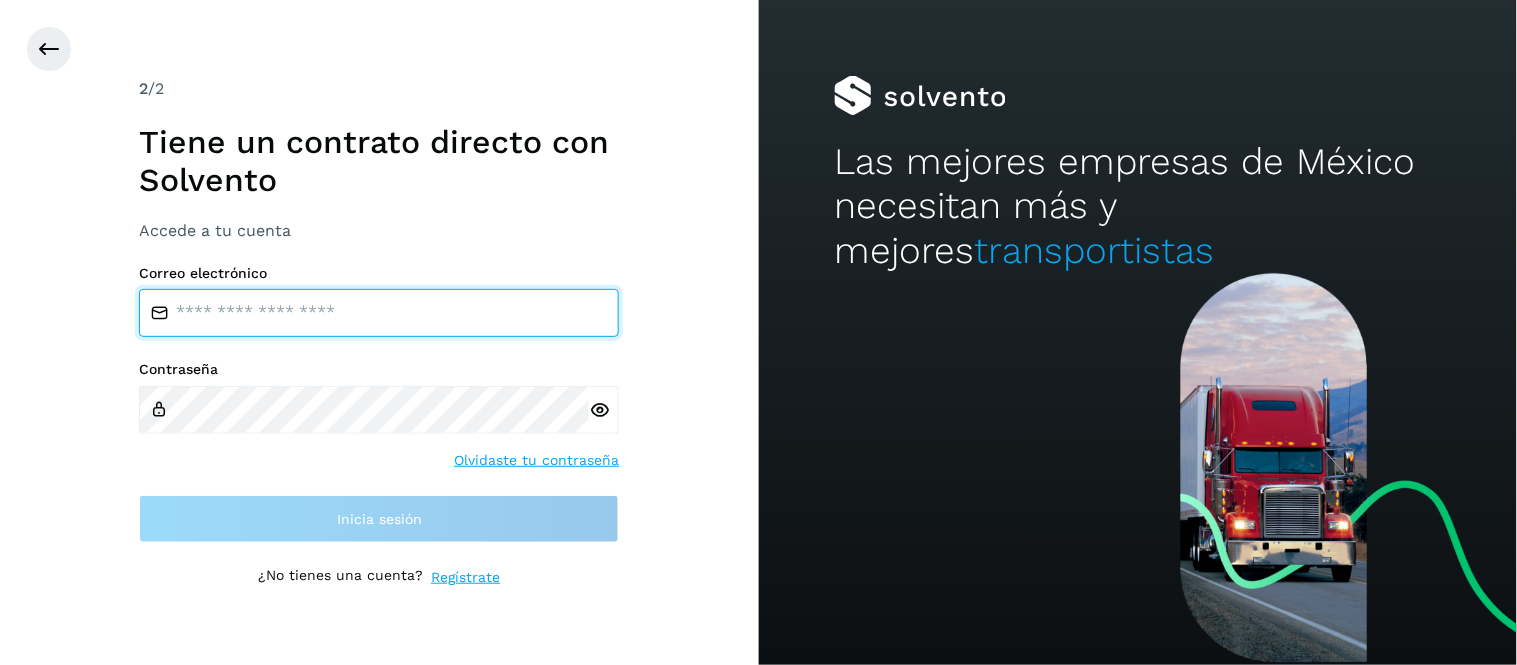 type on "**********" 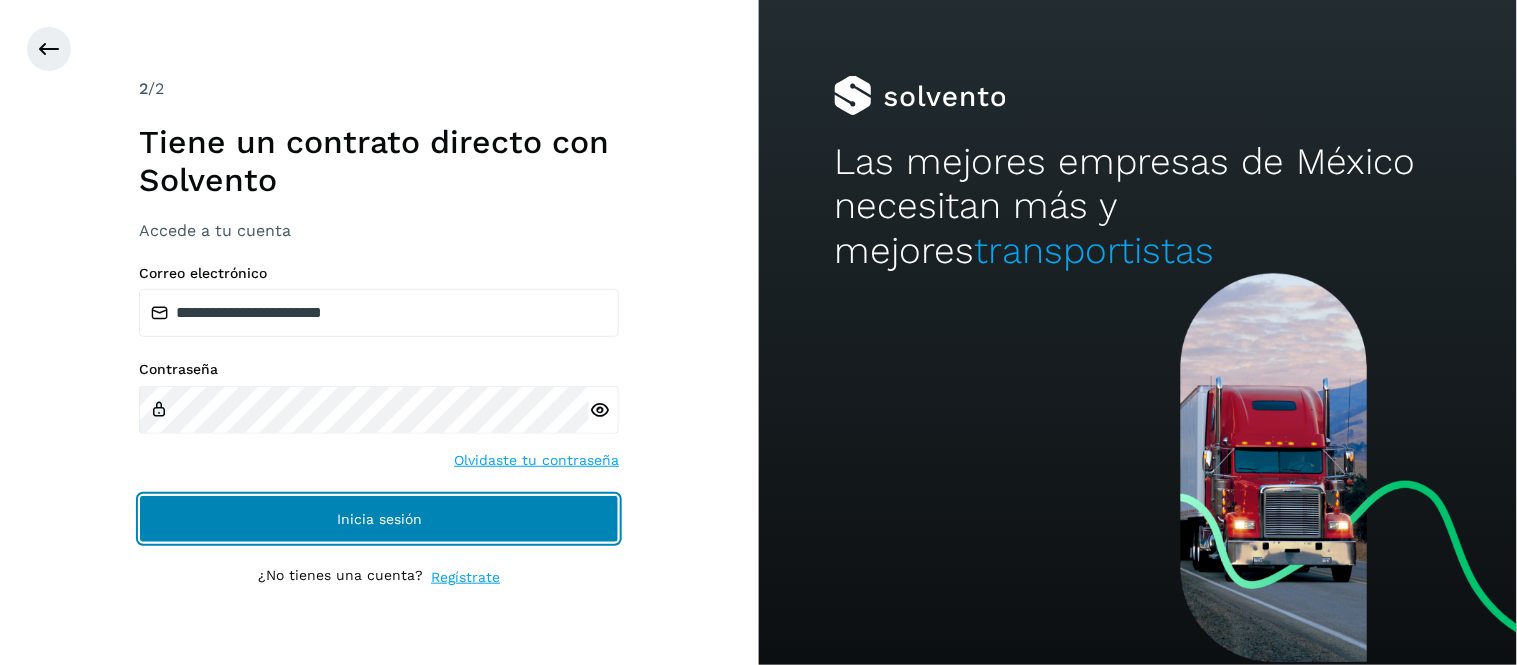 click on "Inicia sesión" 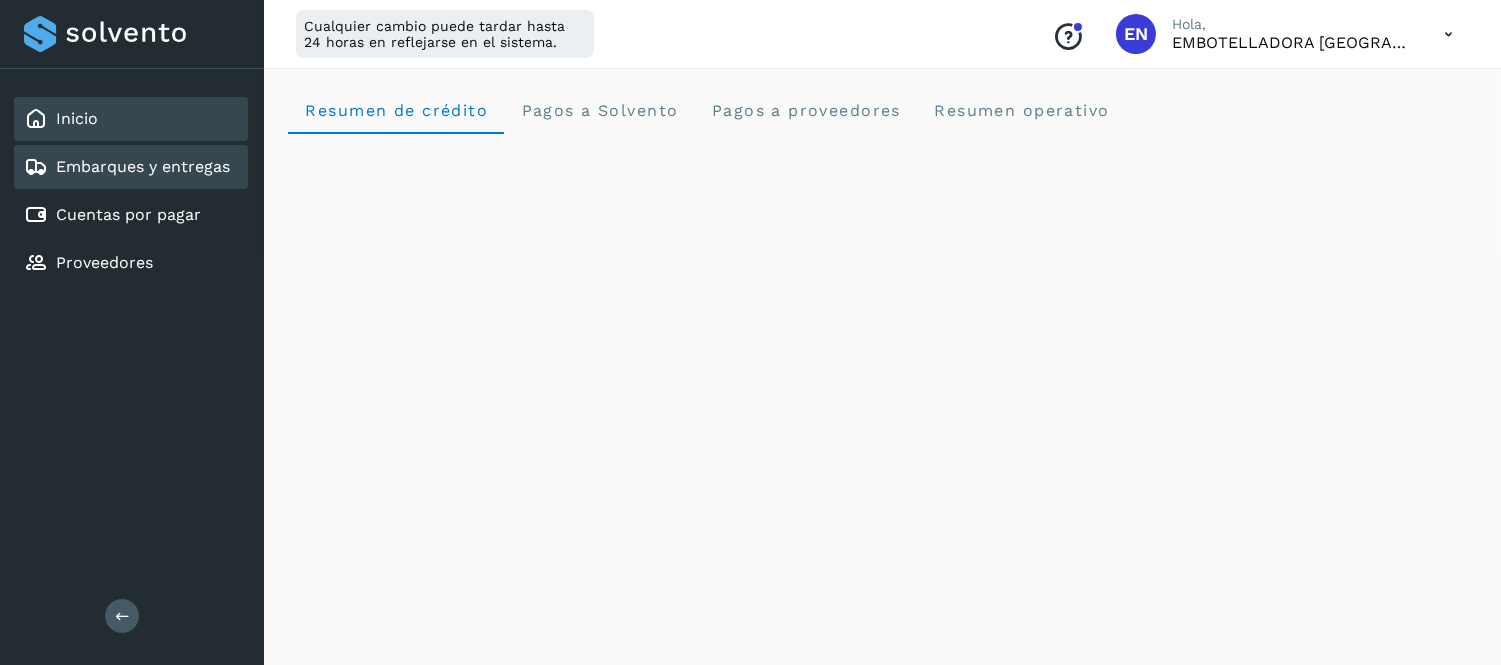 click on "Embarques y entregas" 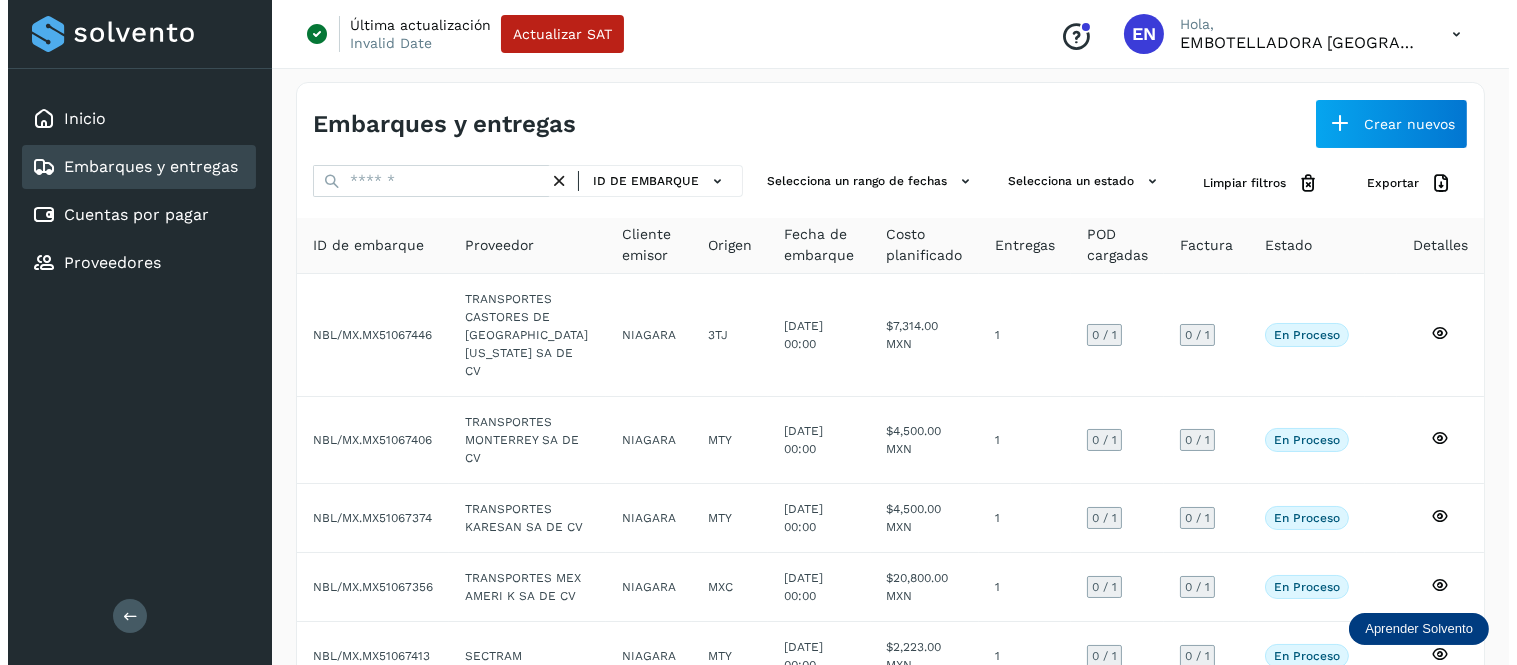 scroll, scrollTop: 0, scrollLeft: 0, axis: both 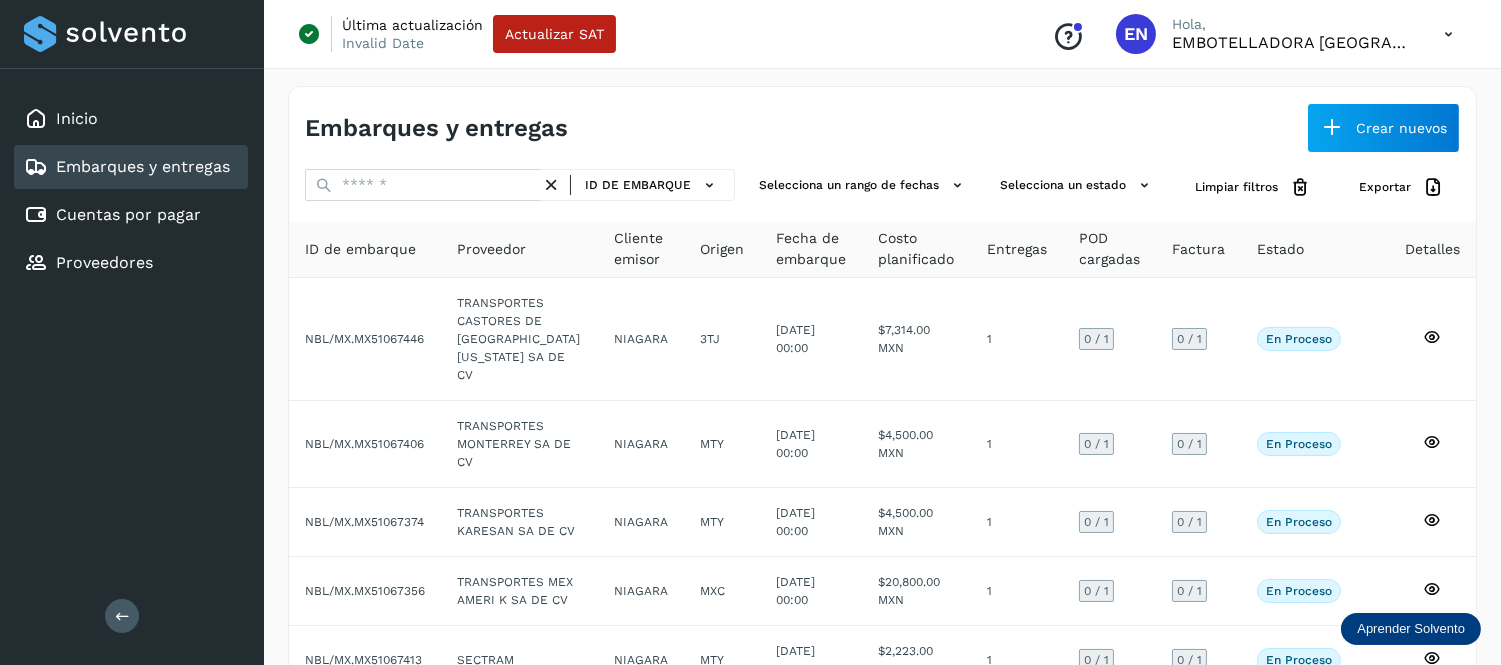 click at bounding box center [1448, 34] 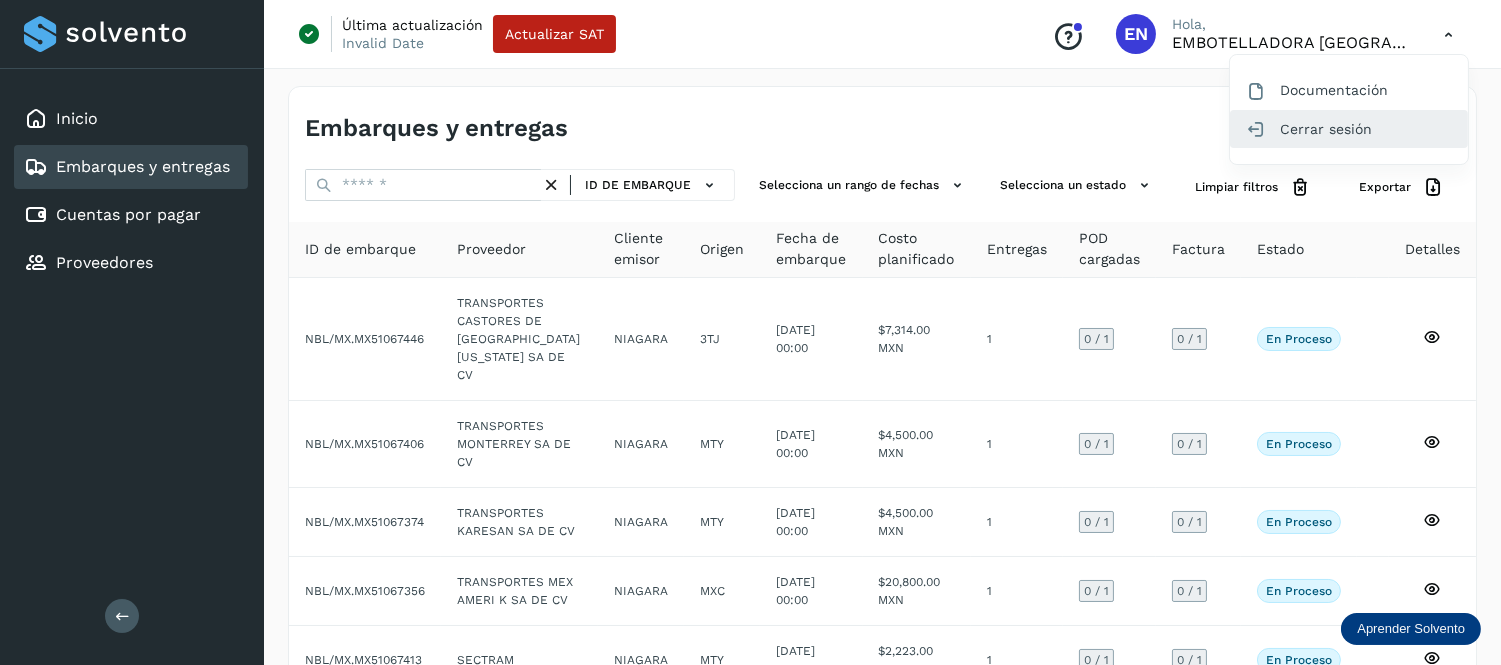 click on "Cerrar sesión" 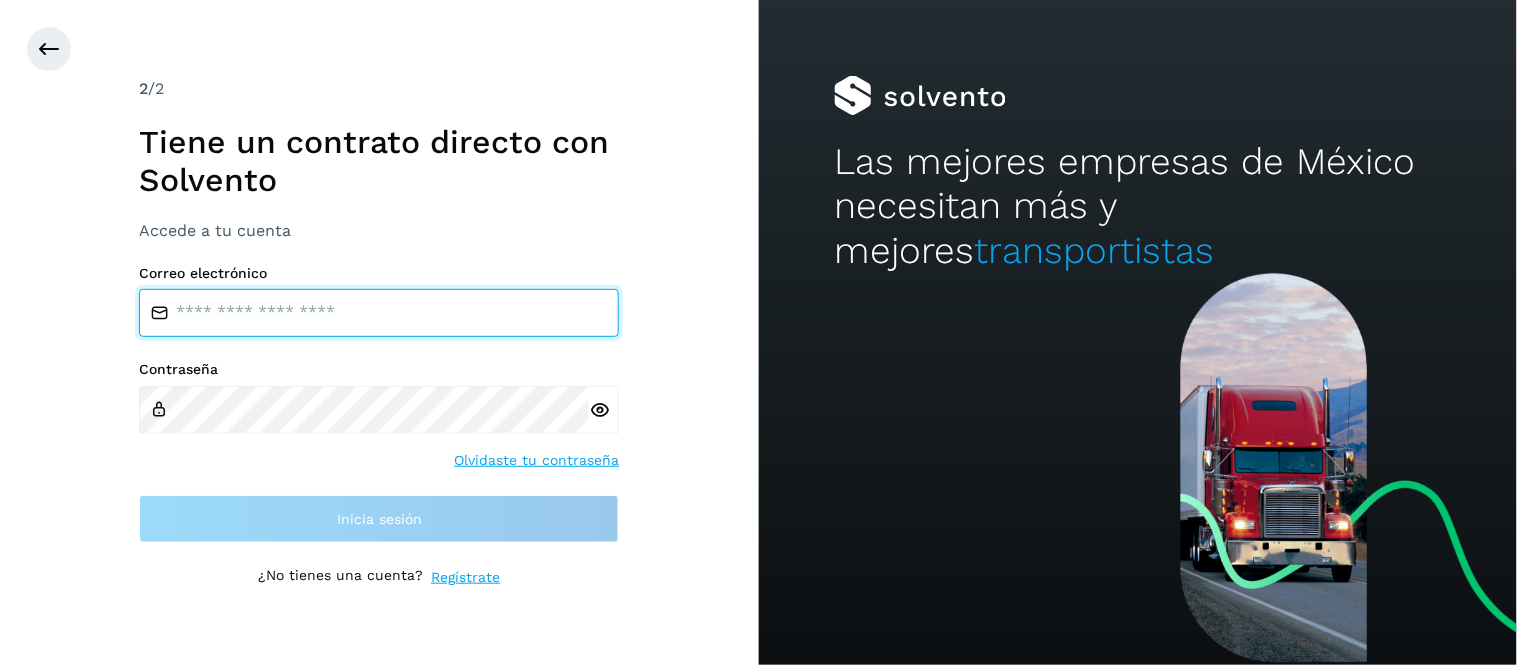 type on "**********" 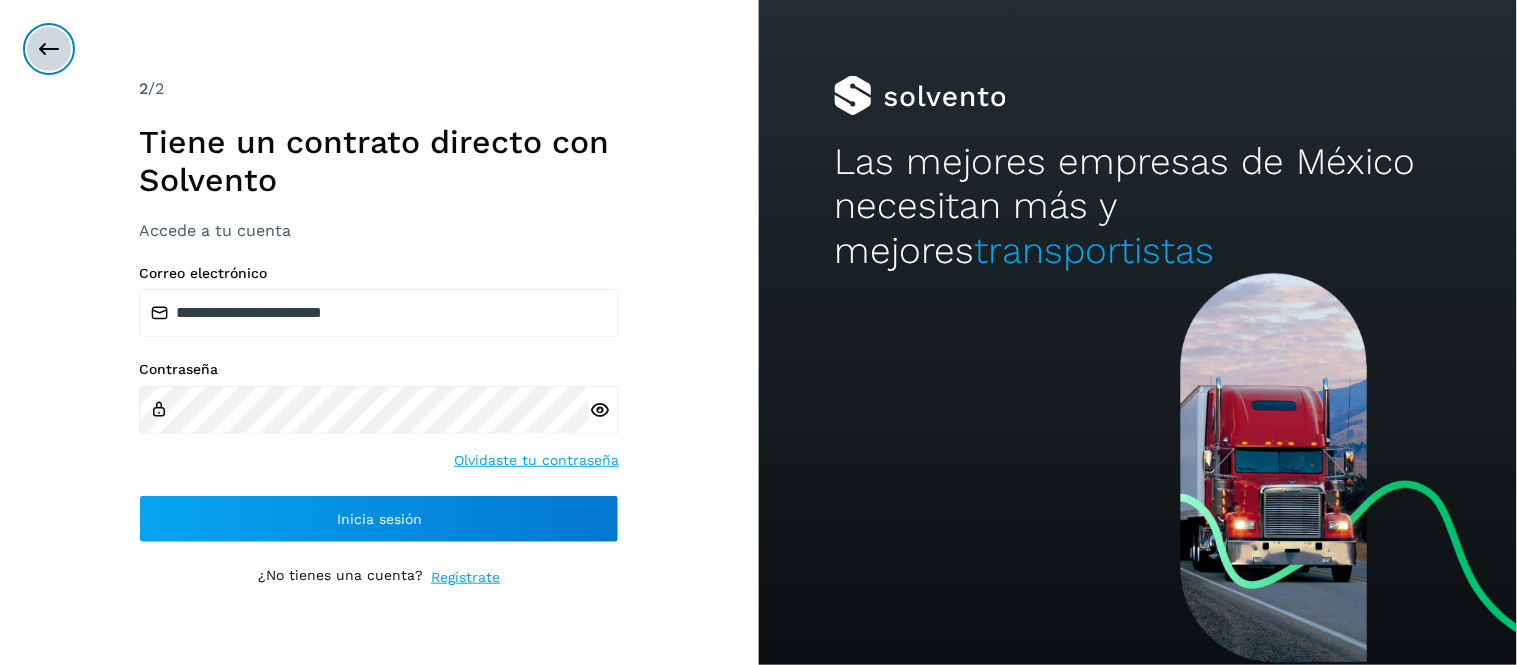 click at bounding box center (49, 49) 